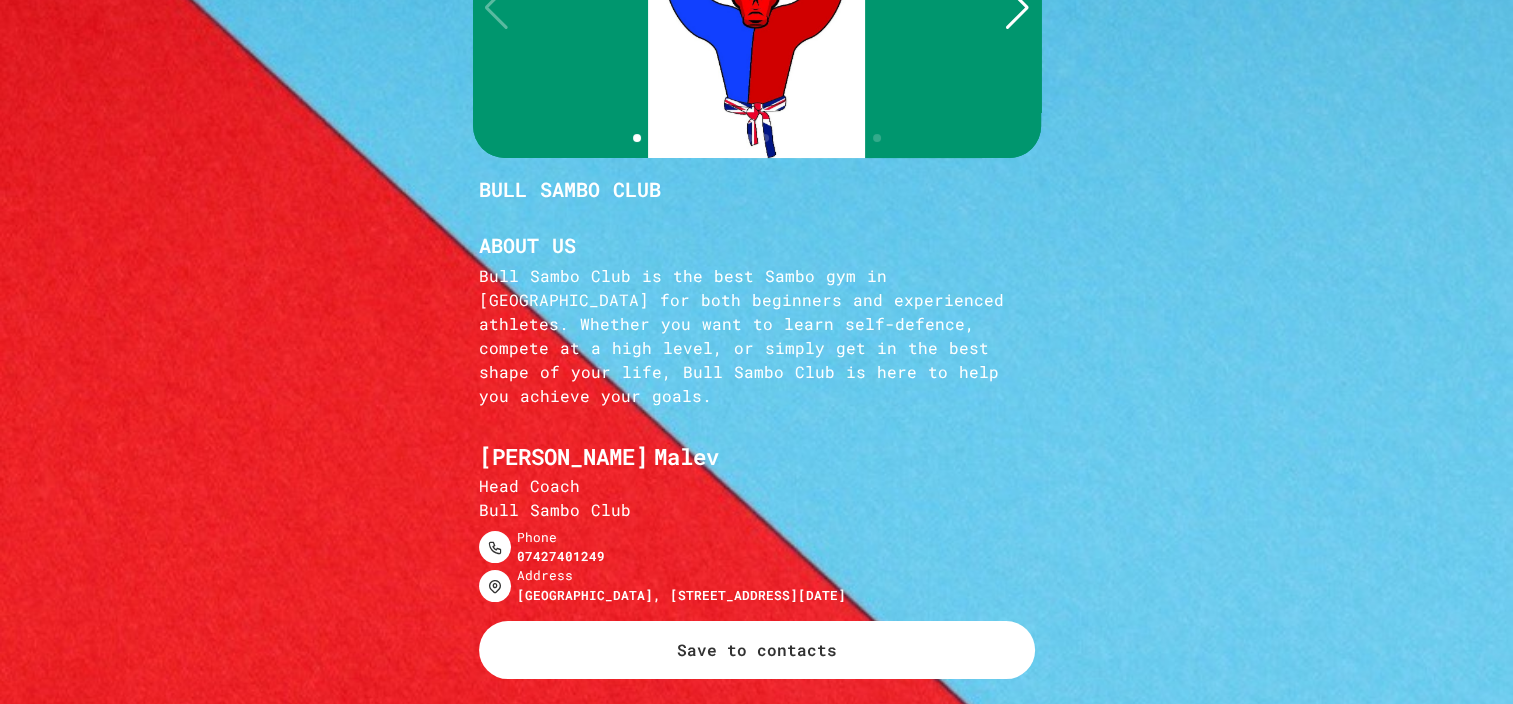 scroll, scrollTop: 200, scrollLeft: 0, axis: vertical 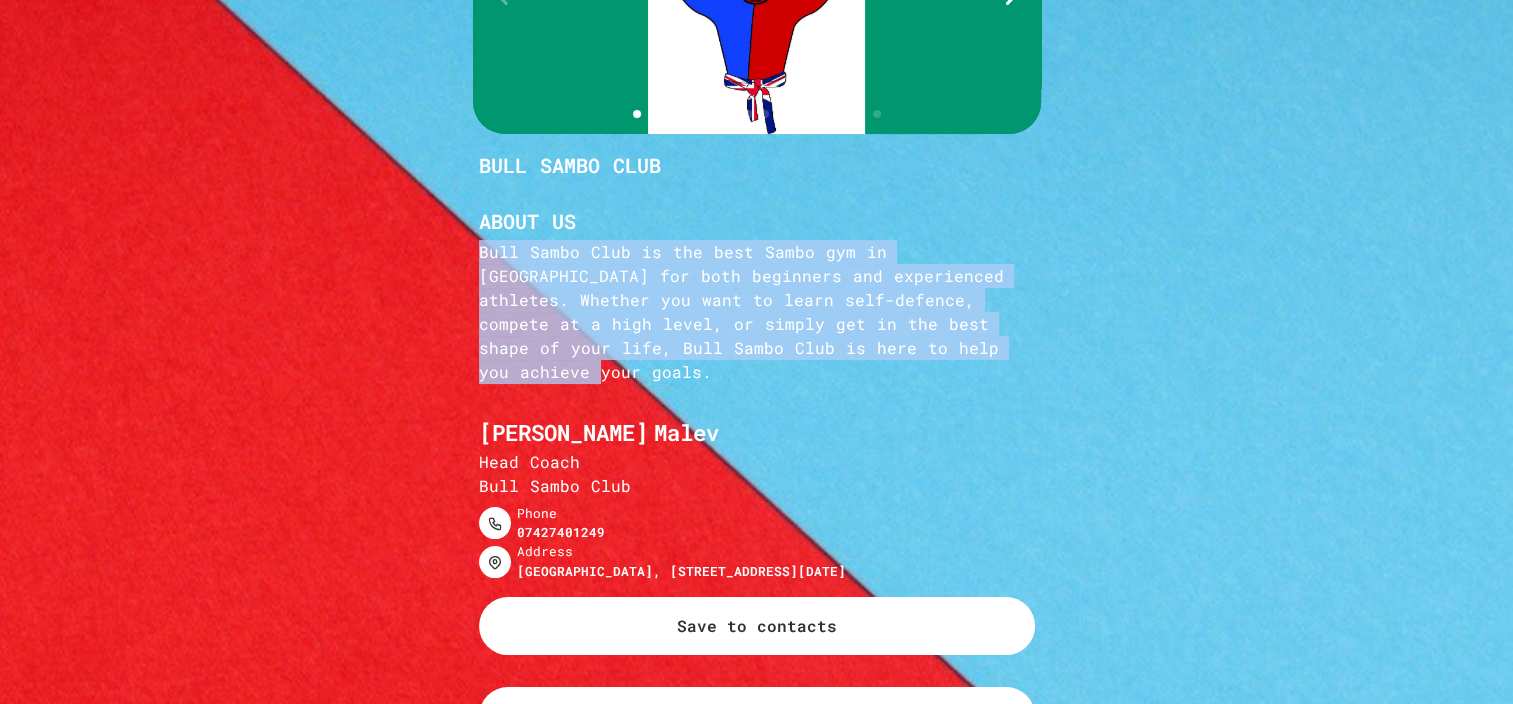 drag, startPoint x: 843, startPoint y: 360, endPoint x: 452, endPoint y: 253, distance: 405.37637 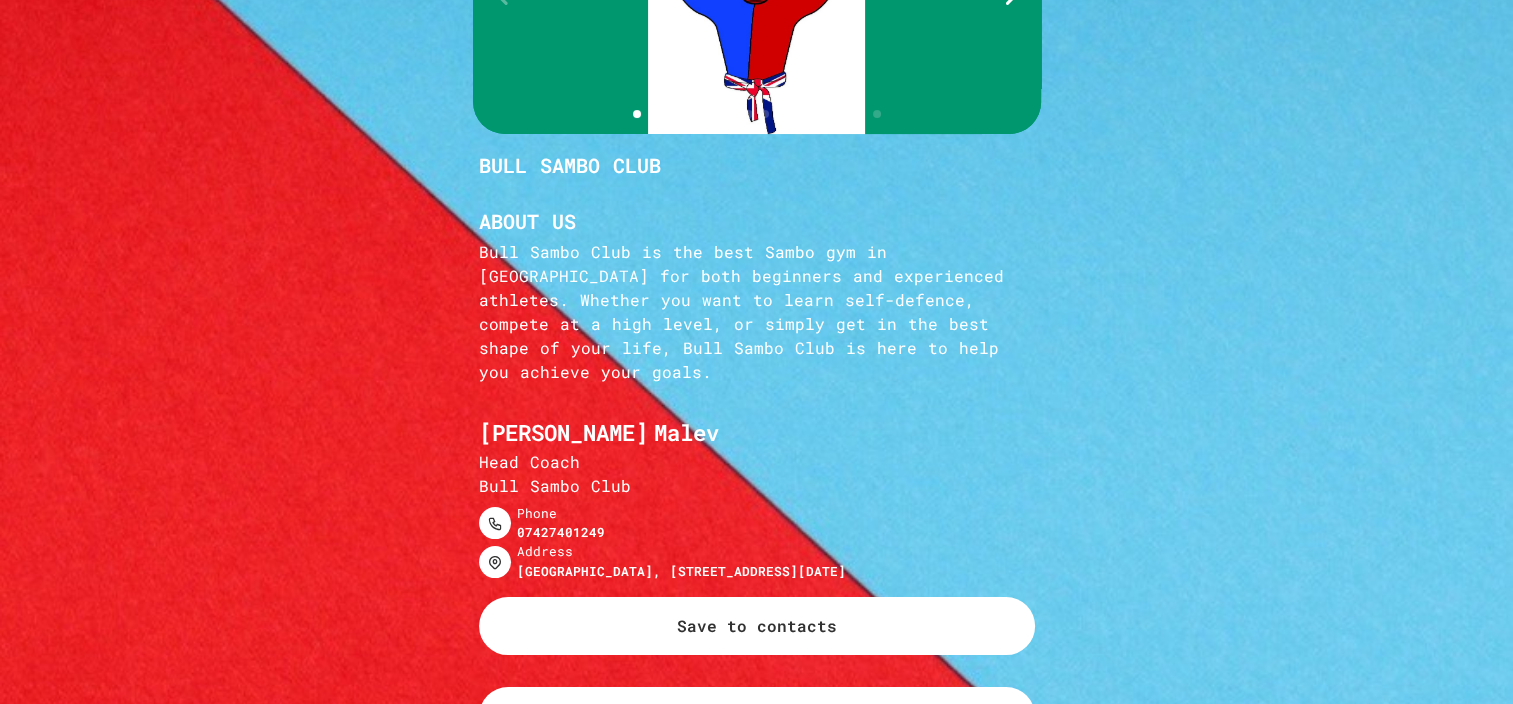 click at bounding box center [756, 339] 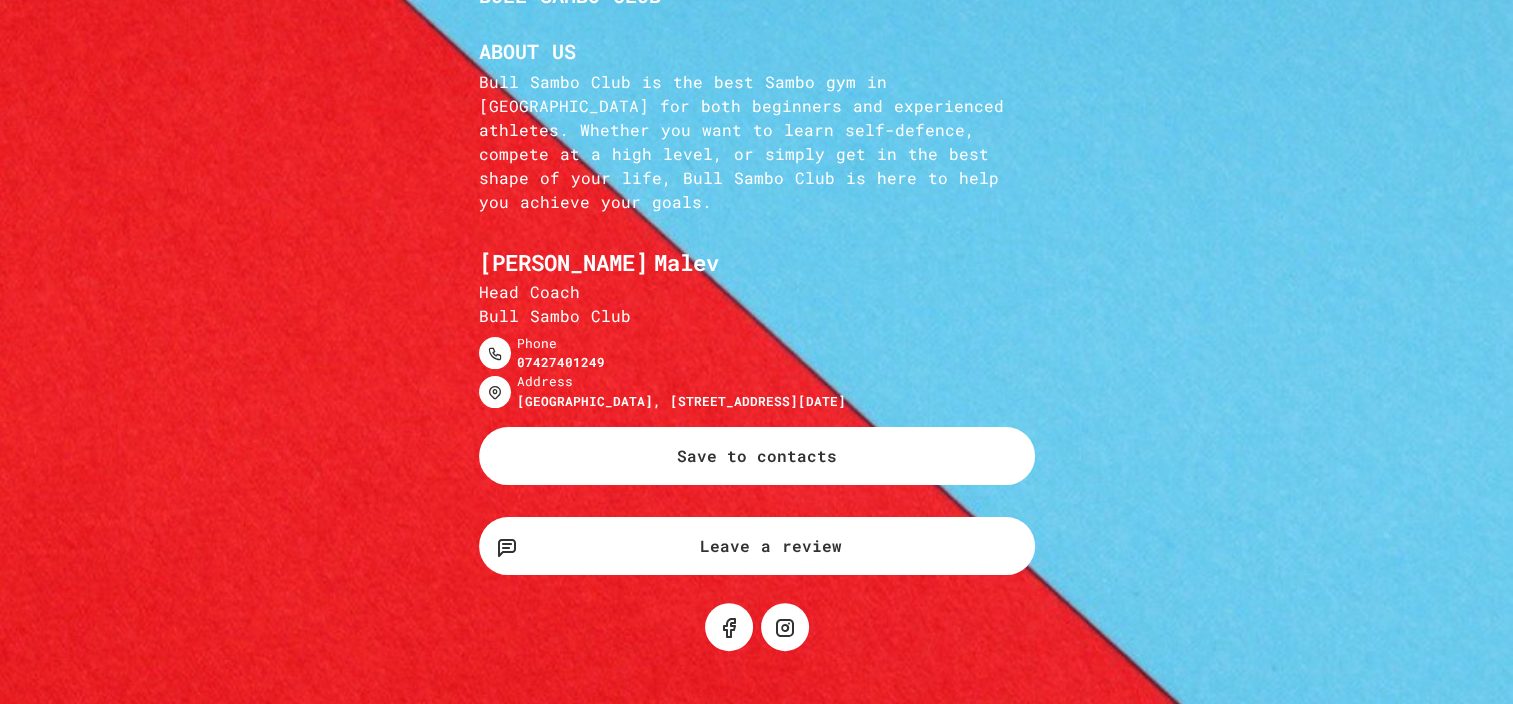 click at bounding box center [756, 169] 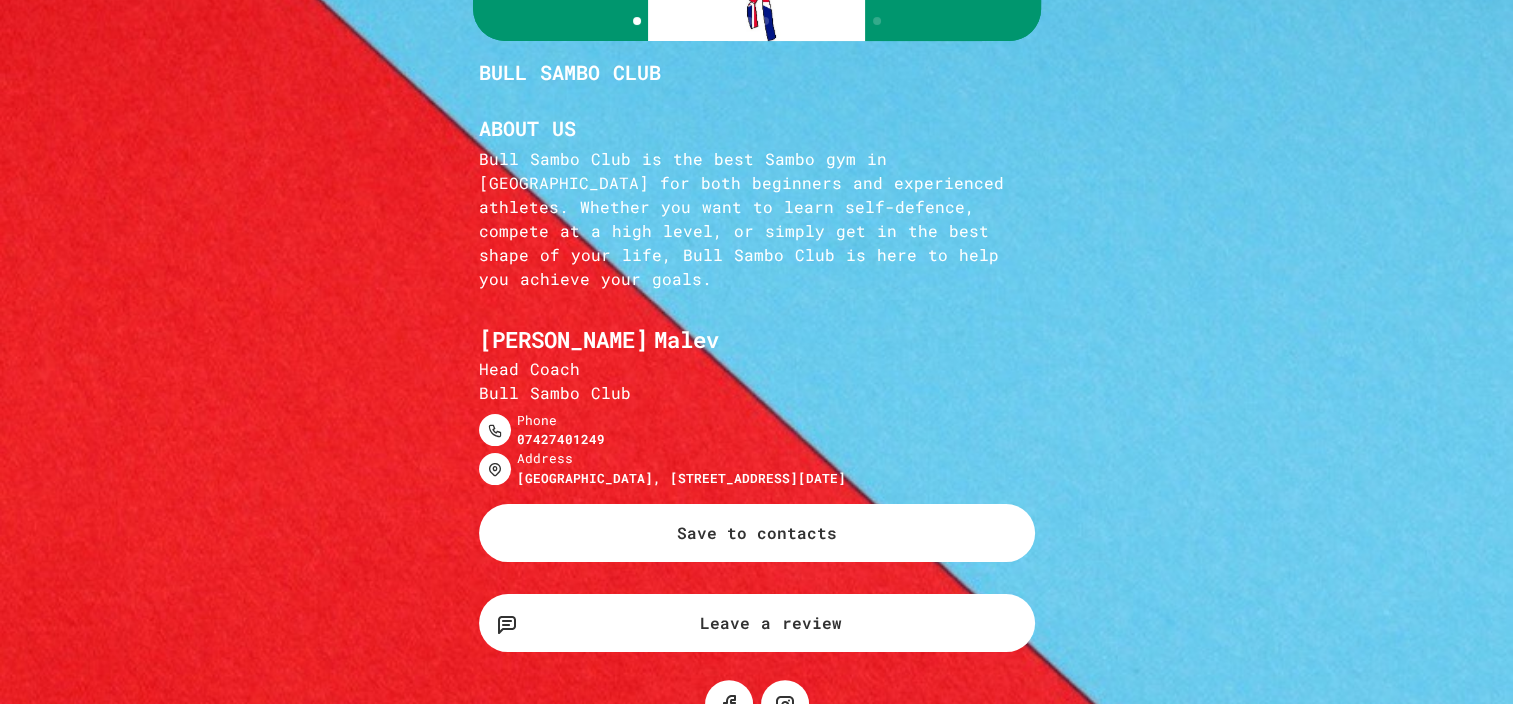 scroll, scrollTop: 170, scrollLeft: 0, axis: vertical 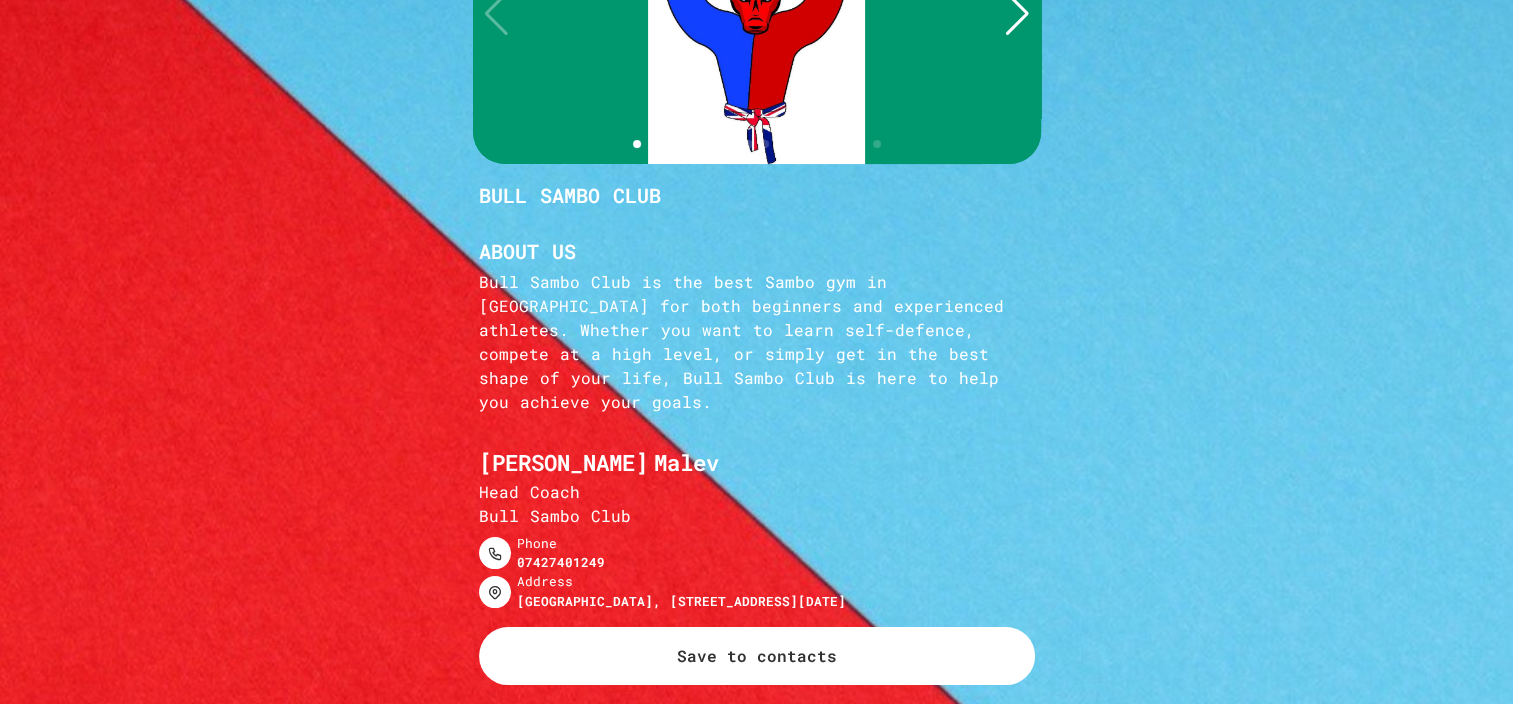 click on "About Us
Bull Sambo Club is the best Sambo gym in [GEOGRAPHIC_DATA] for both beginners and experienced athletes. Whether you want to learn self-defence, compete at a high level, or simply get in the best shape of your life, Bull Sambo Club is here to help you achieve your goals.
[PERSON_NAME] Head Coach [GEOGRAPHIC_DATA] Phone 07427401249 Address [GEOGRAPHIC_DATA][STREET_ADDRESS][DATE] Save to contacts" at bounding box center (757, 556) 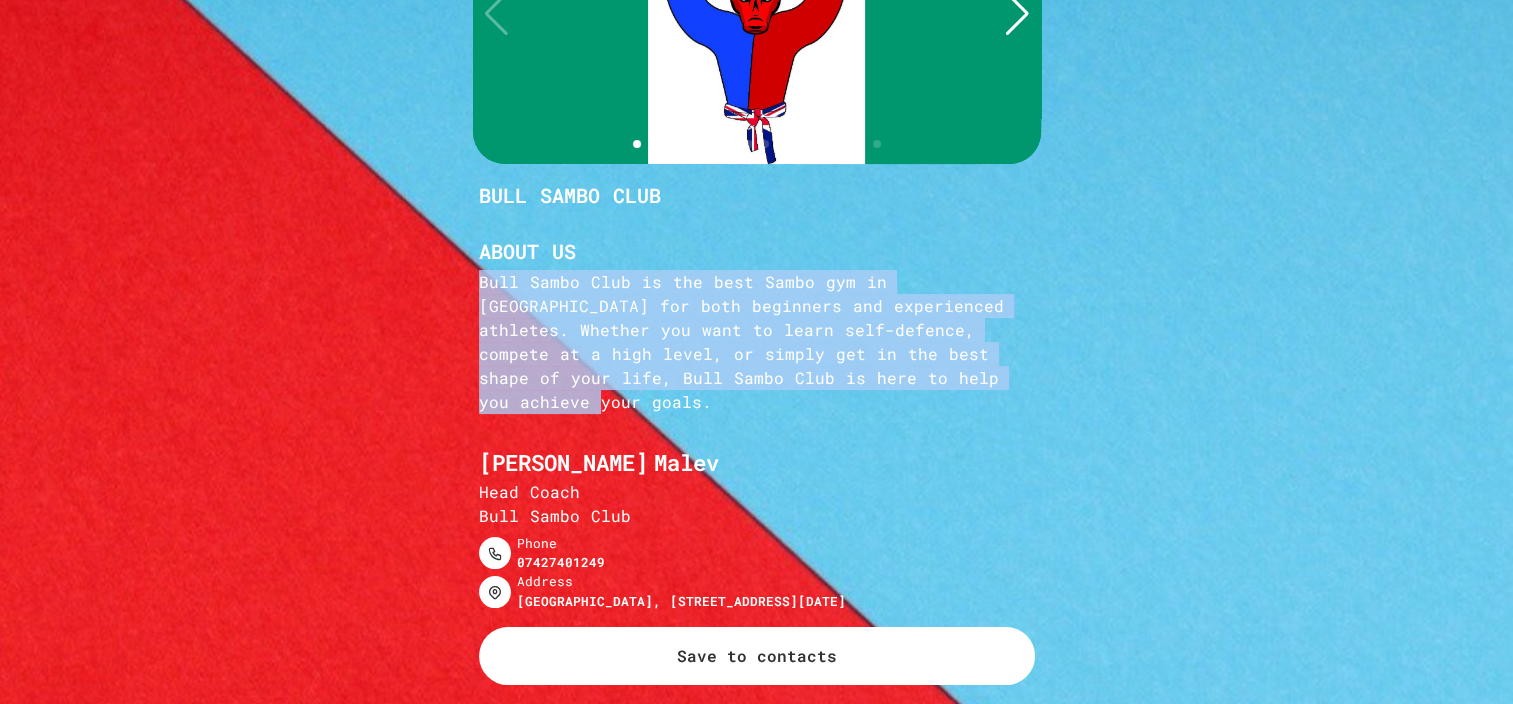 drag, startPoint x: 473, startPoint y: 280, endPoint x: 850, endPoint y: 379, distance: 389.78198 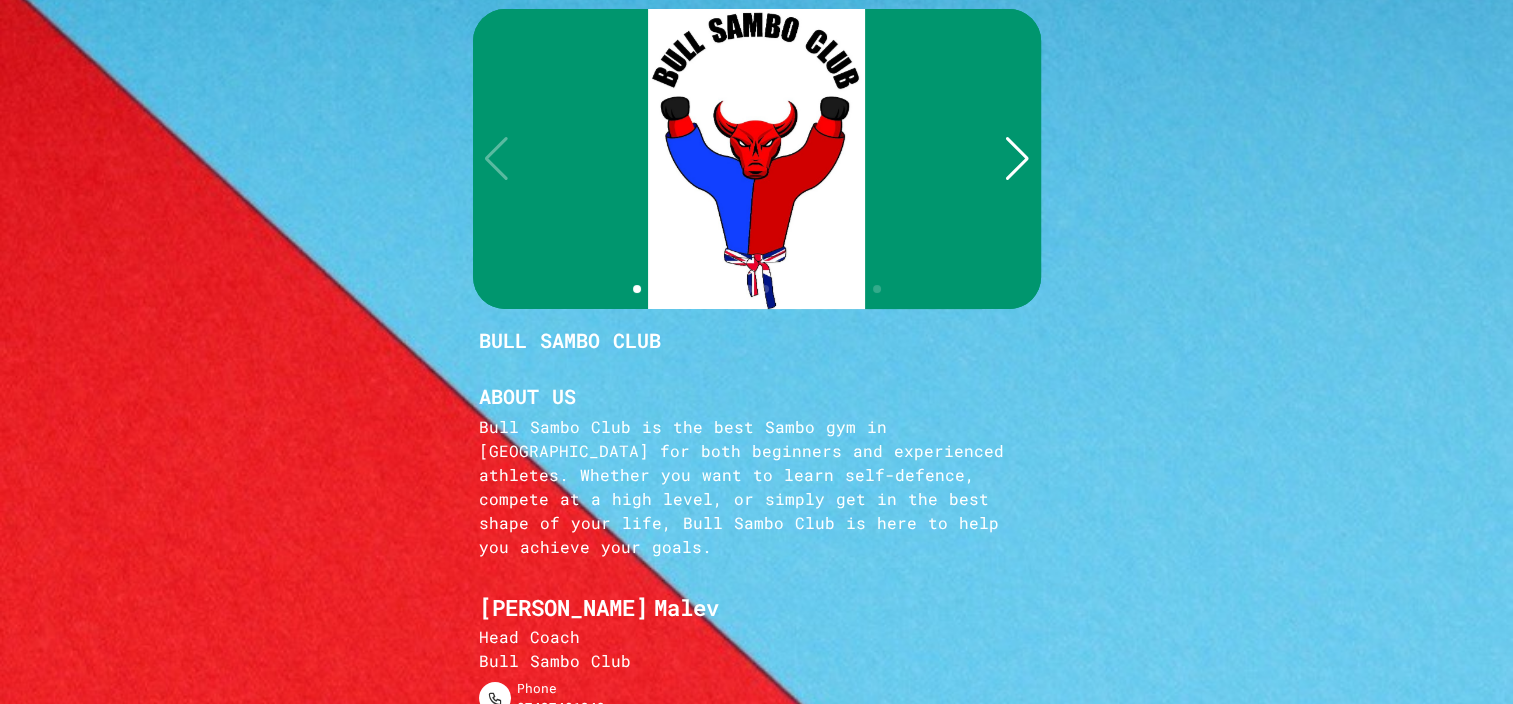 scroll, scrollTop: 0, scrollLeft: 0, axis: both 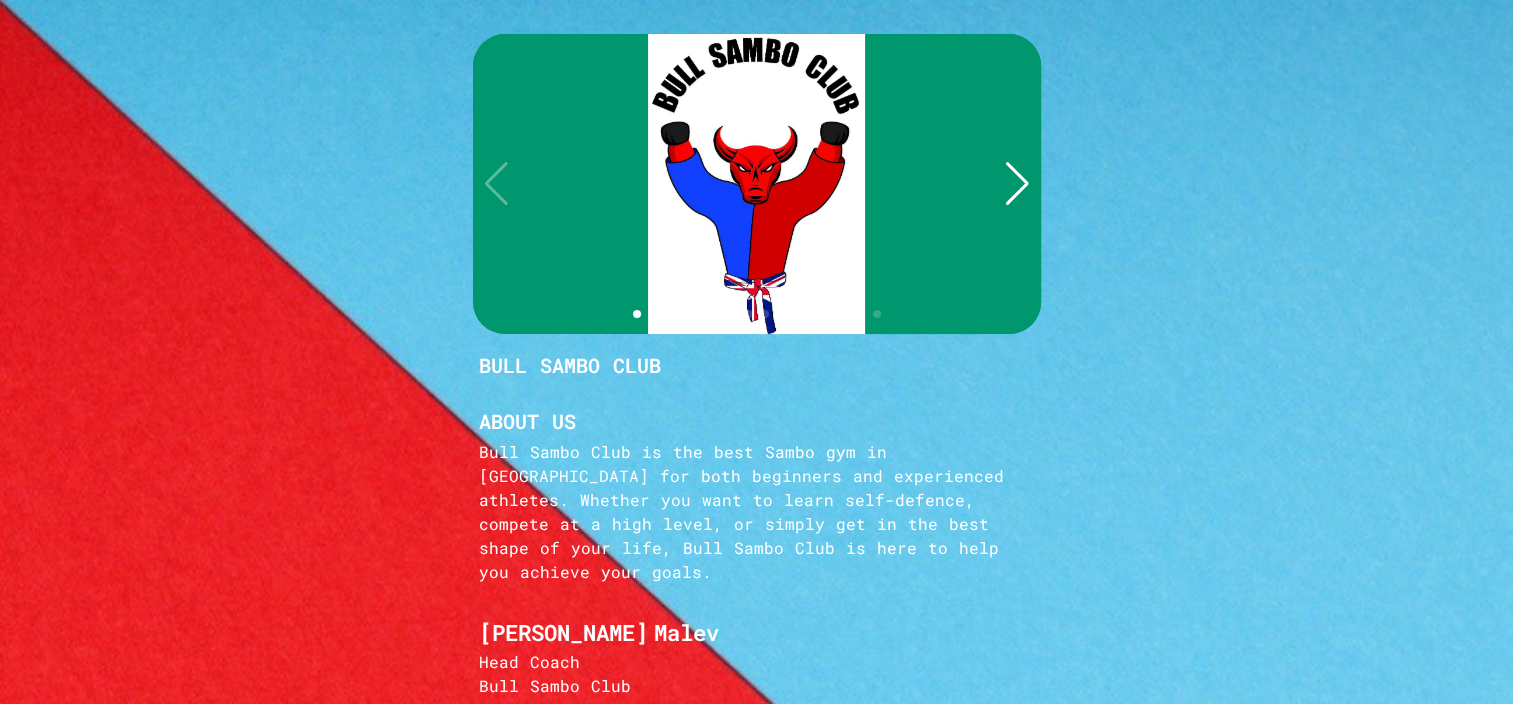 click at bounding box center [1017, 184] 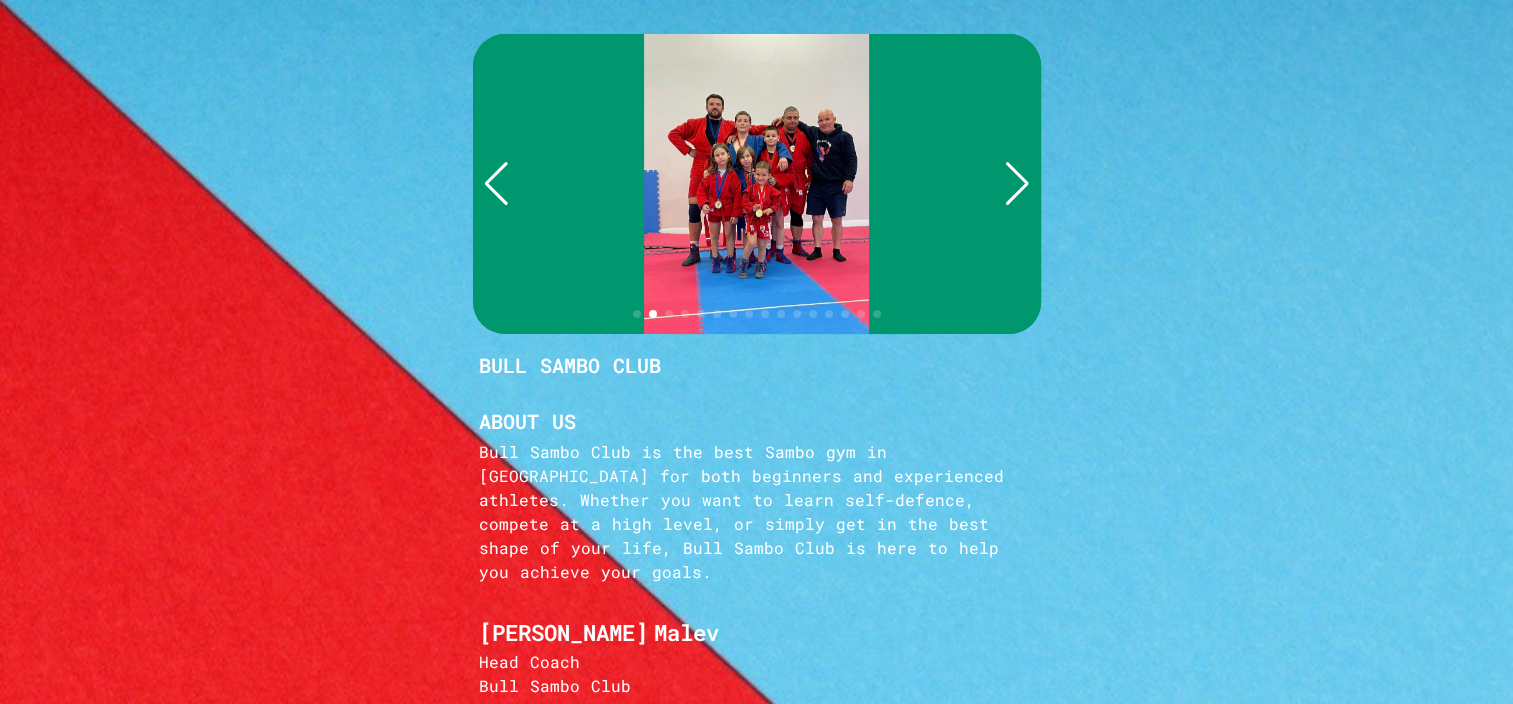 click at bounding box center (1017, 184) 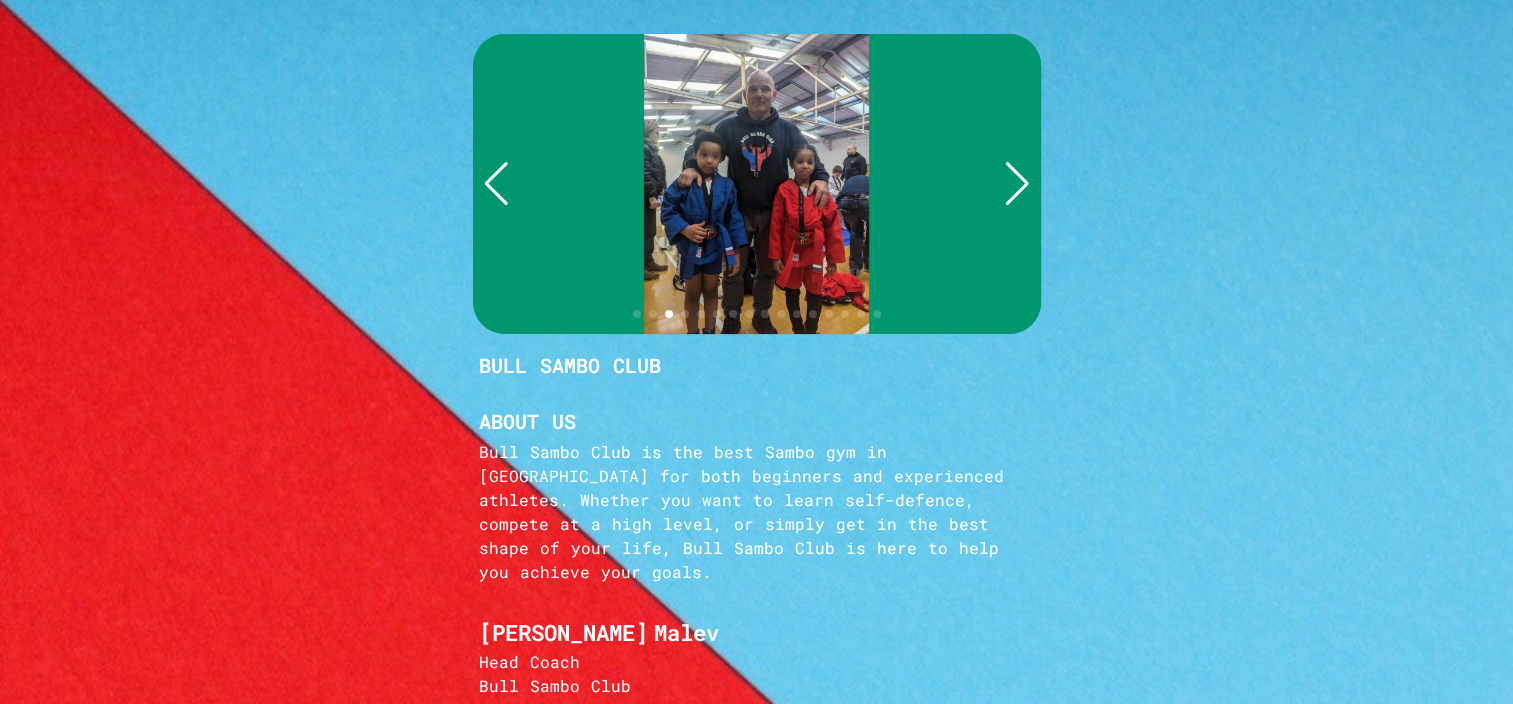 click at bounding box center (1017, 184) 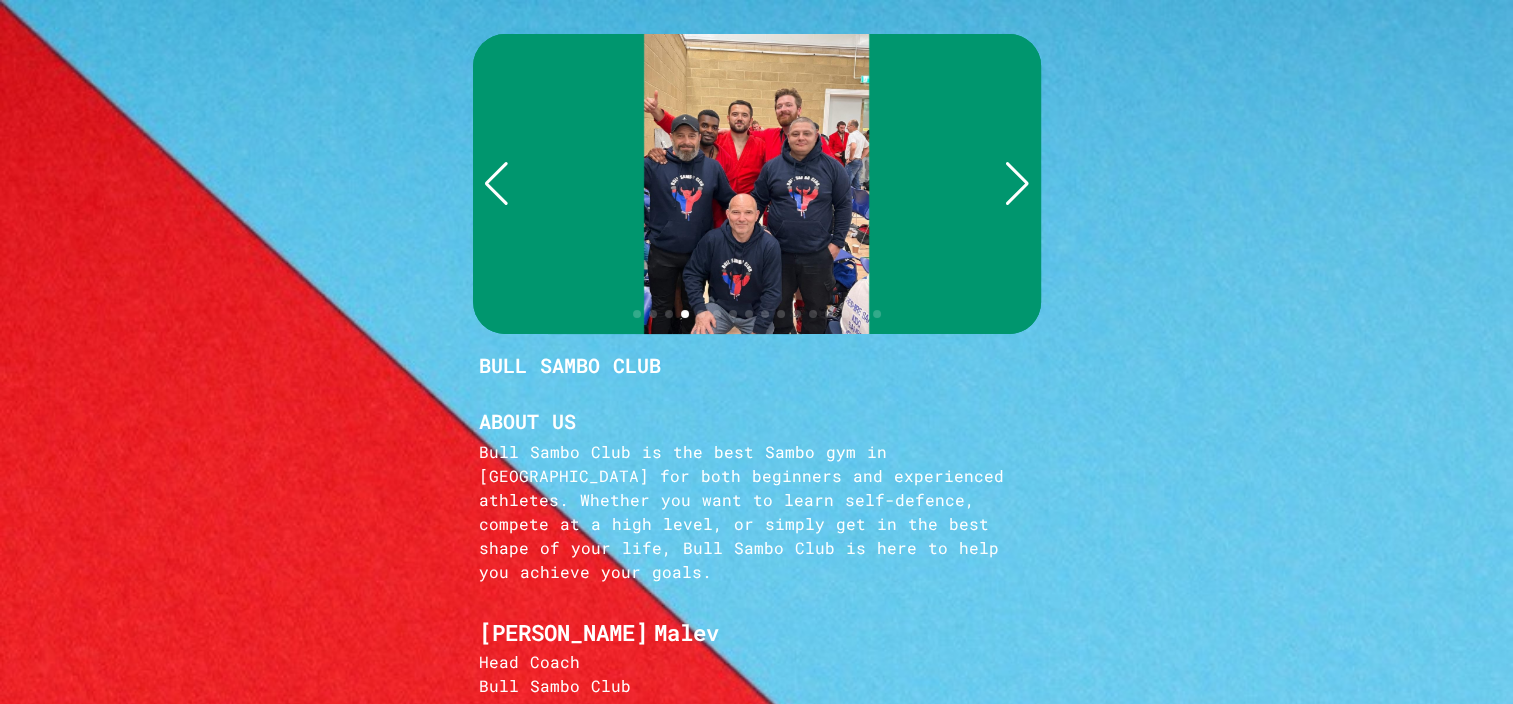 click at bounding box center [1017, 184] 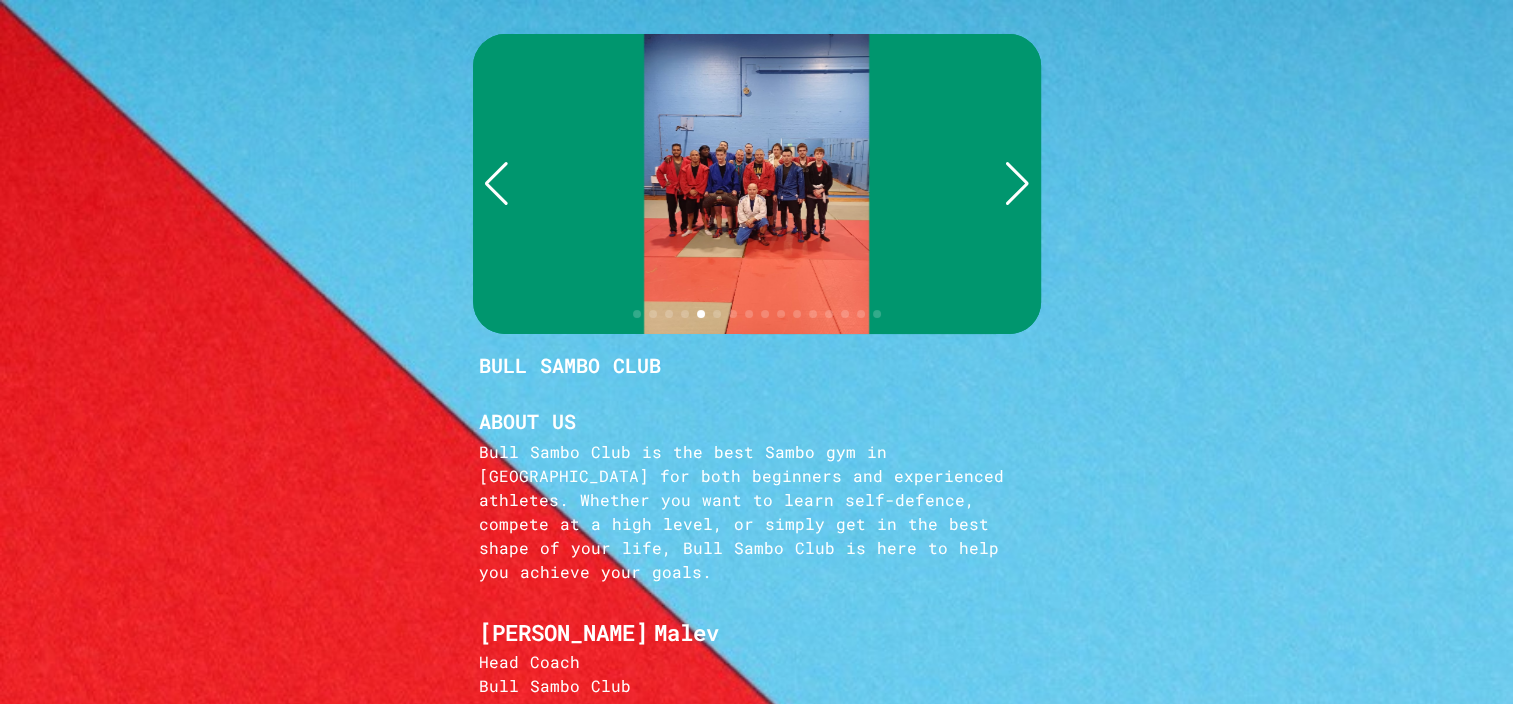 click at bounding box center [1017, 184] 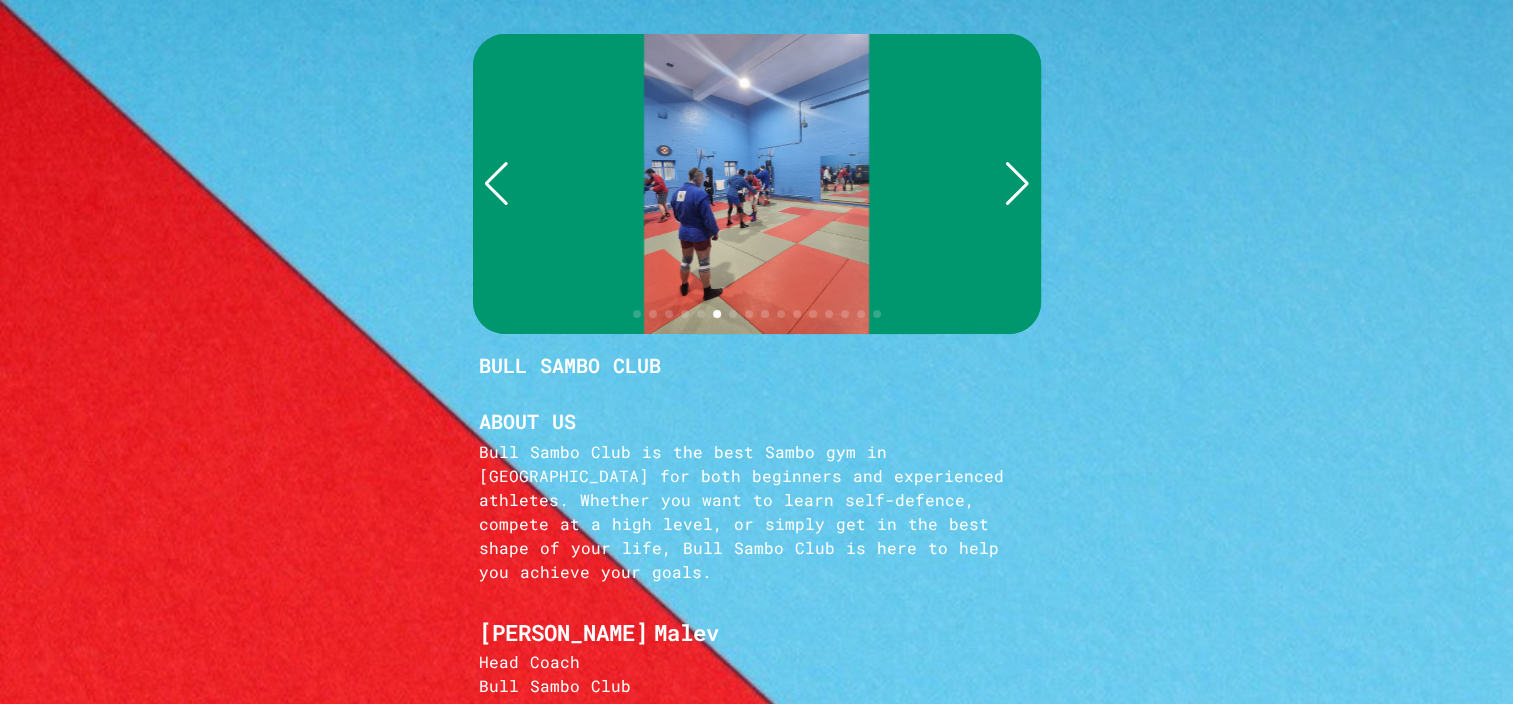click at bounding box center [1017, 184] 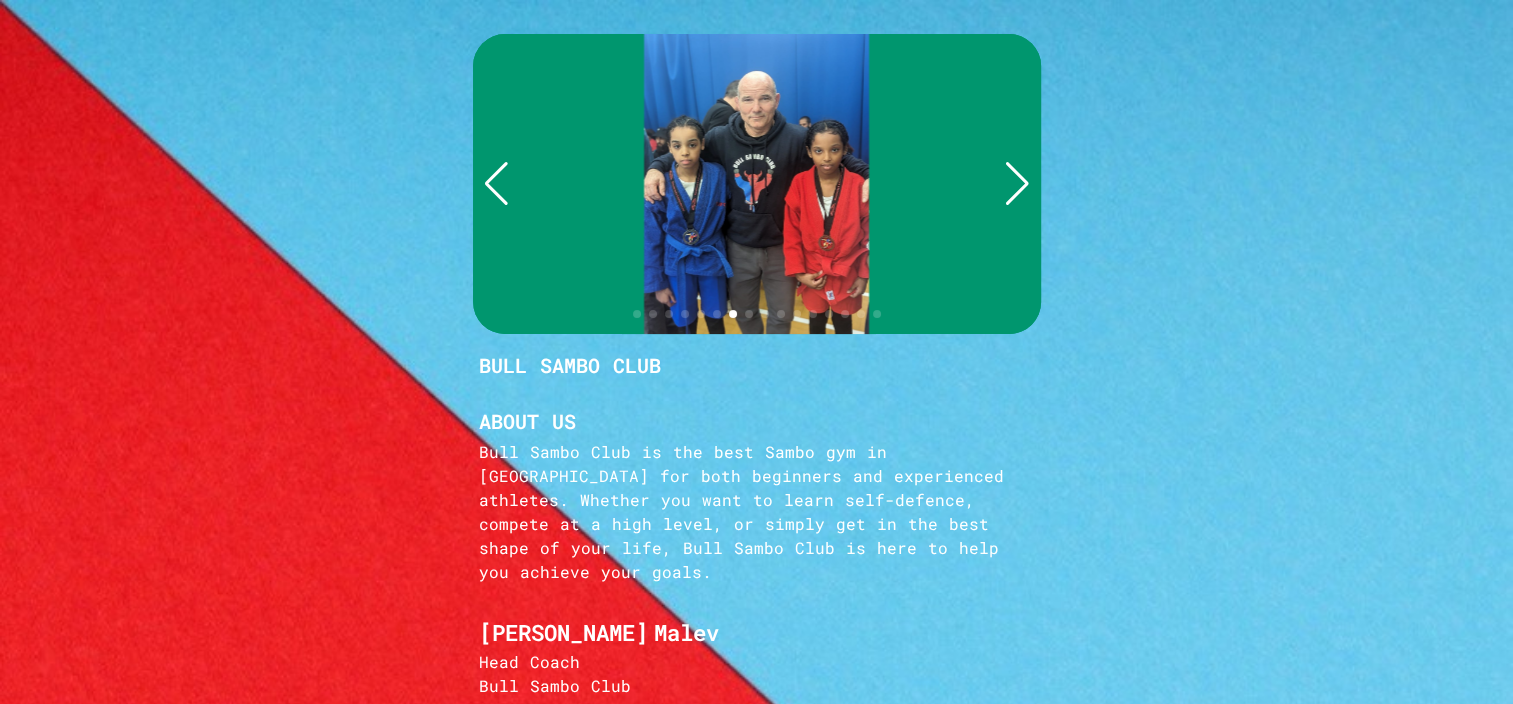 click at bounding box center [1017, 184] 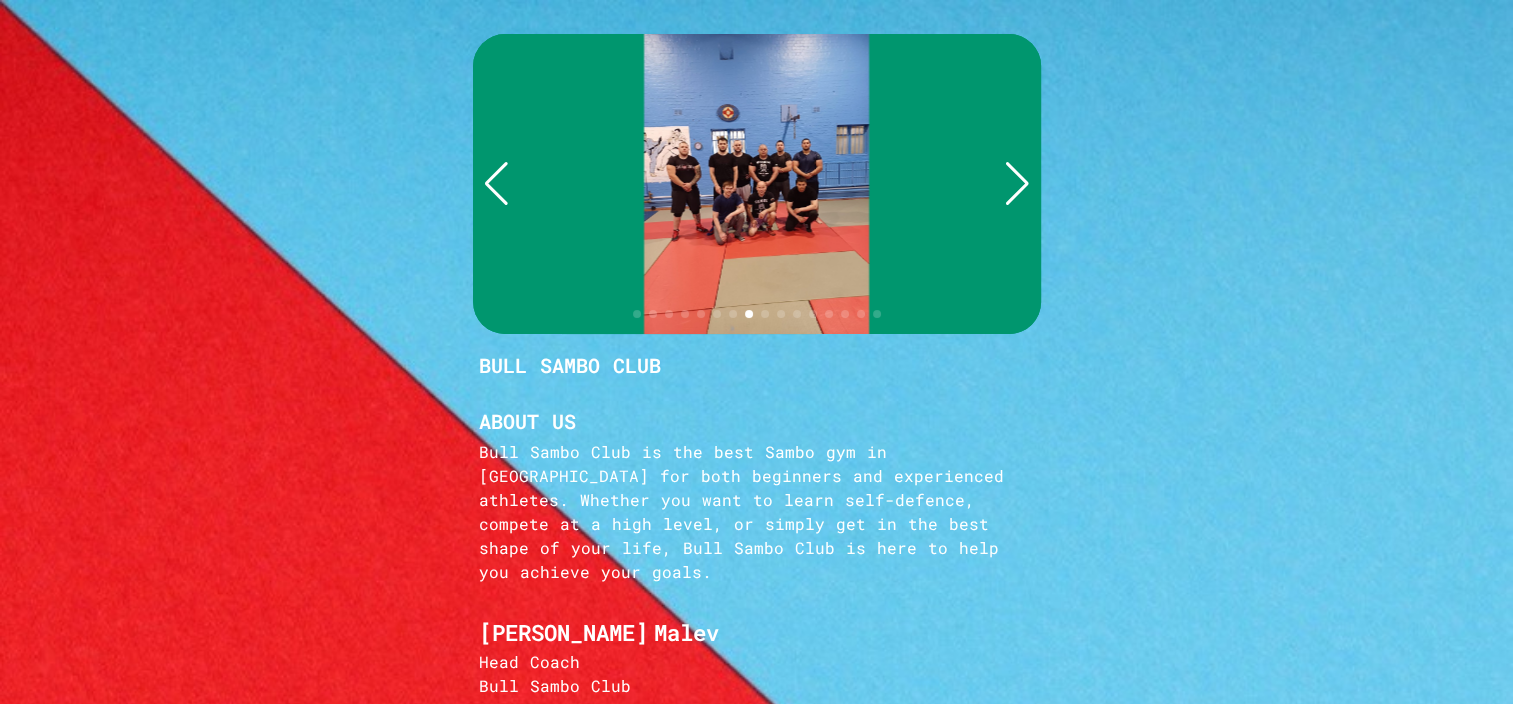 click at bounding box center (1017, 184) 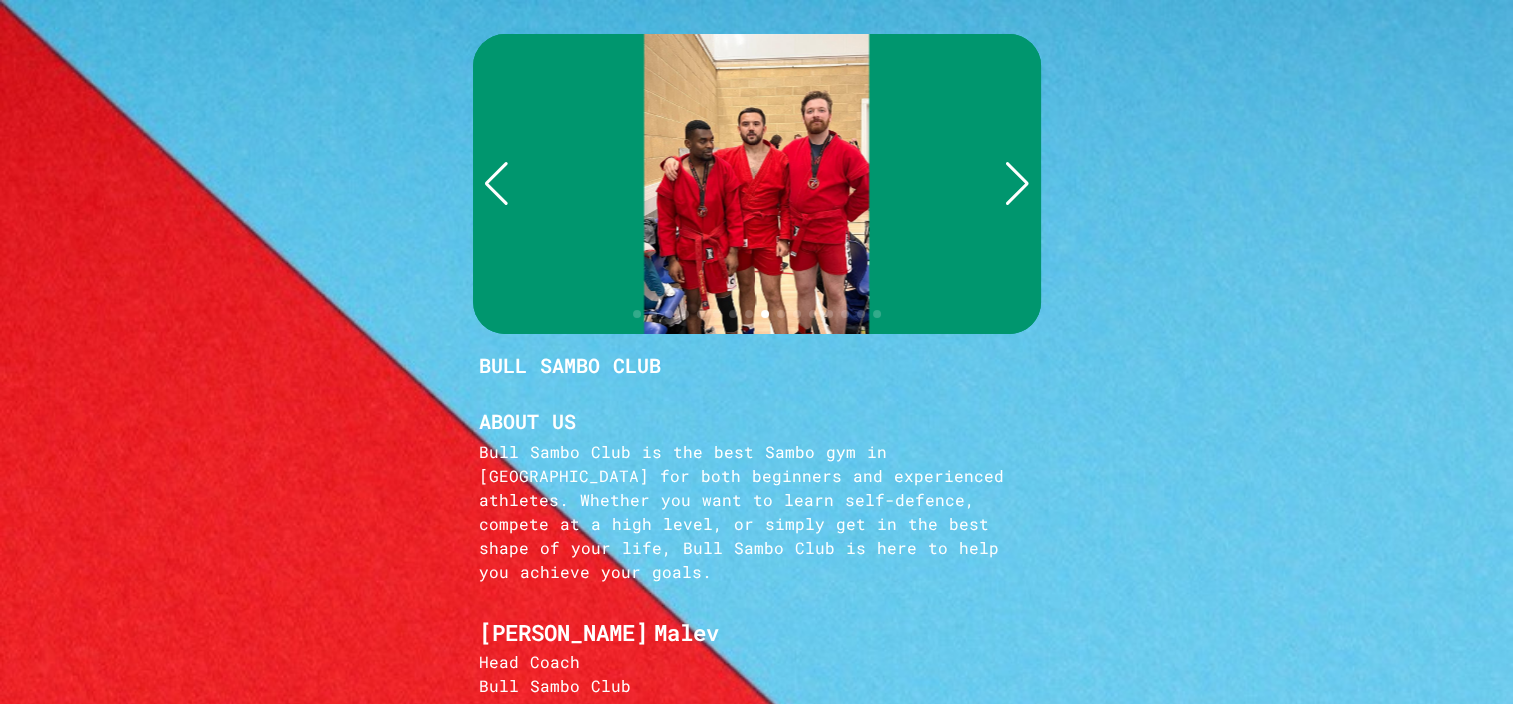 click at bounding box center (1017, 184) 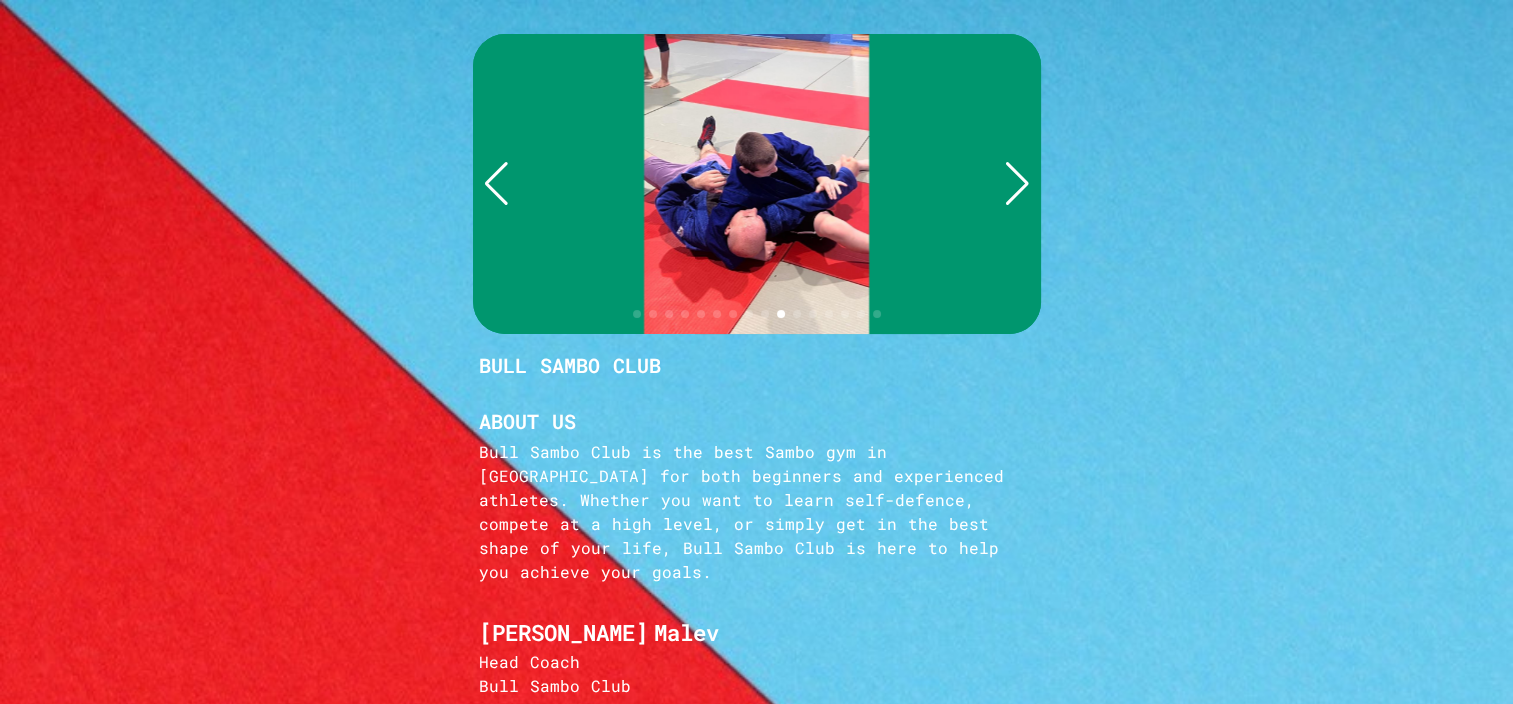 click at bounding box center (1017, 184) 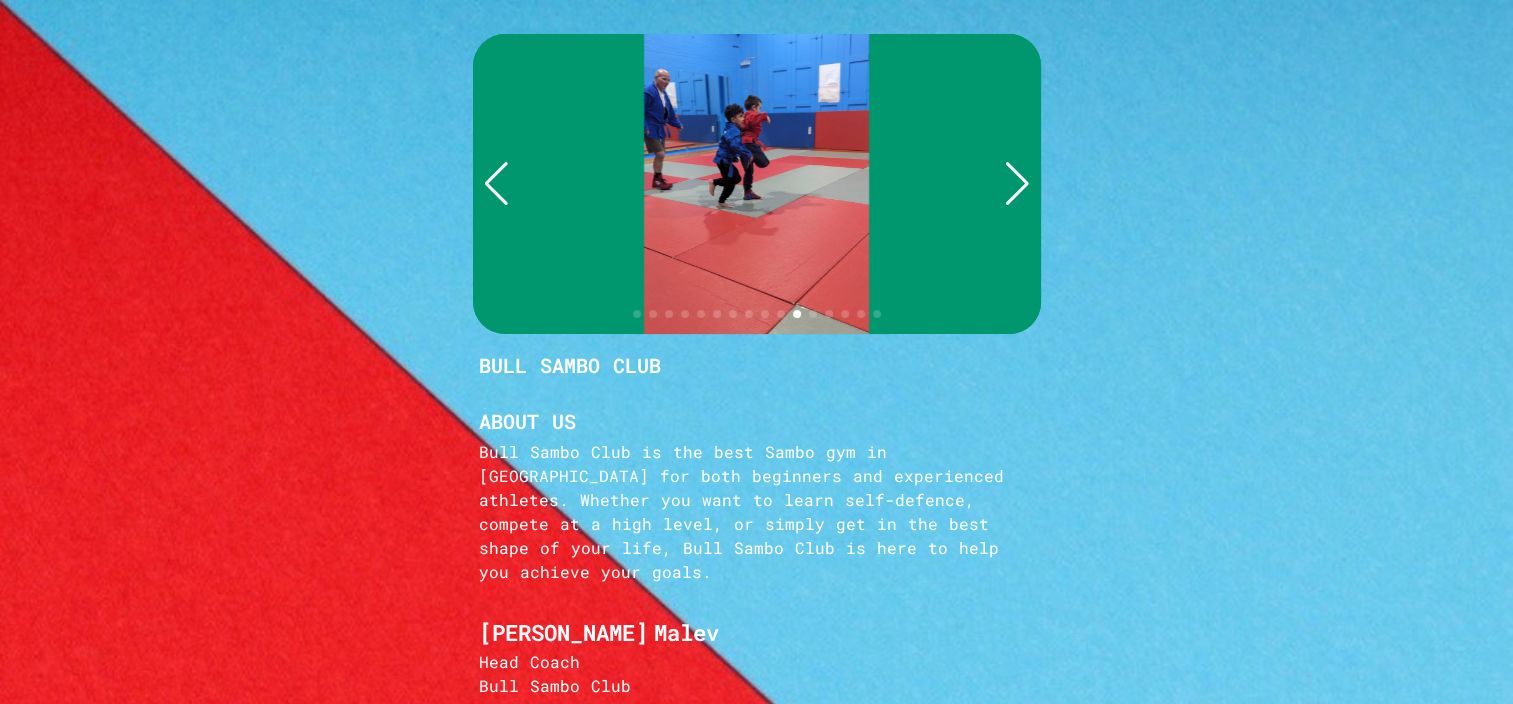 click at bounding box center [1017, 184] 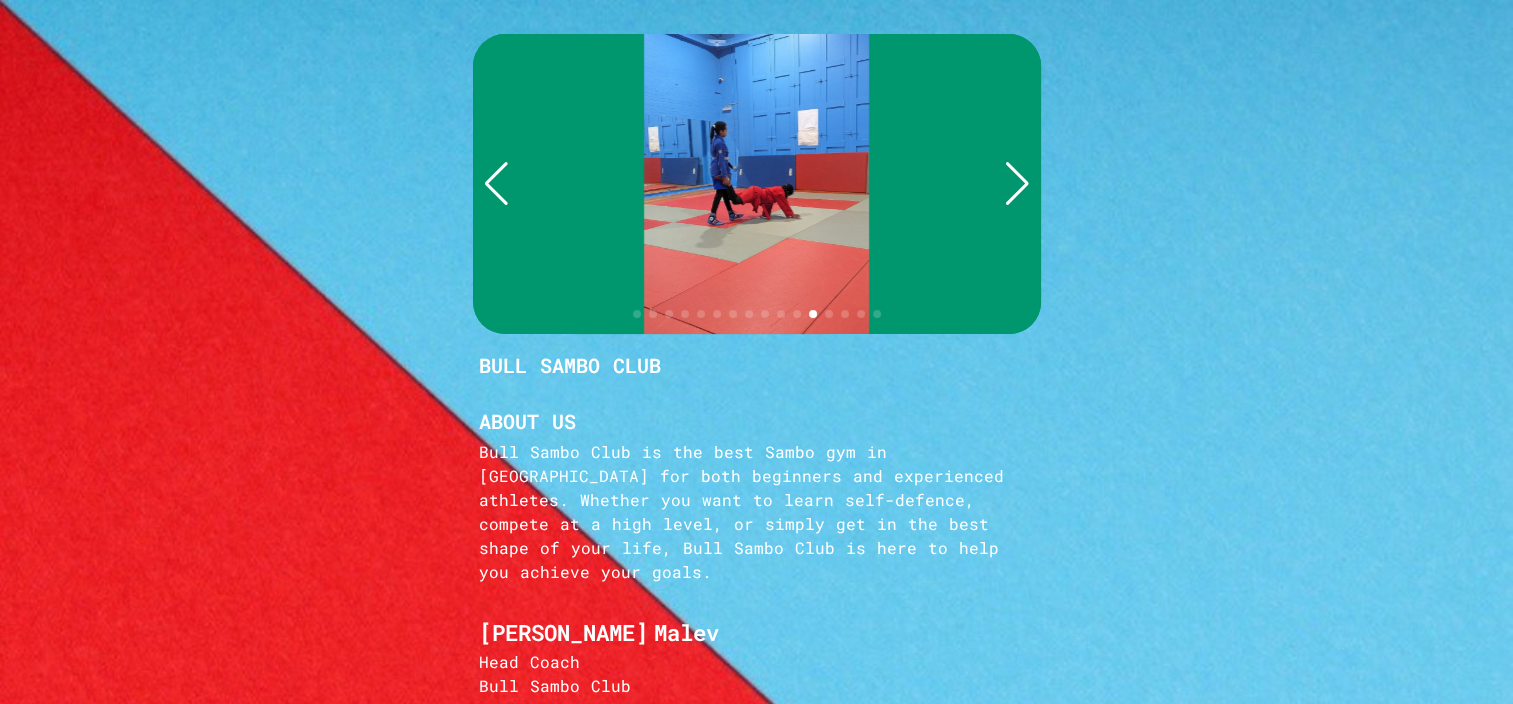 click at bounding box center (1017, 184) 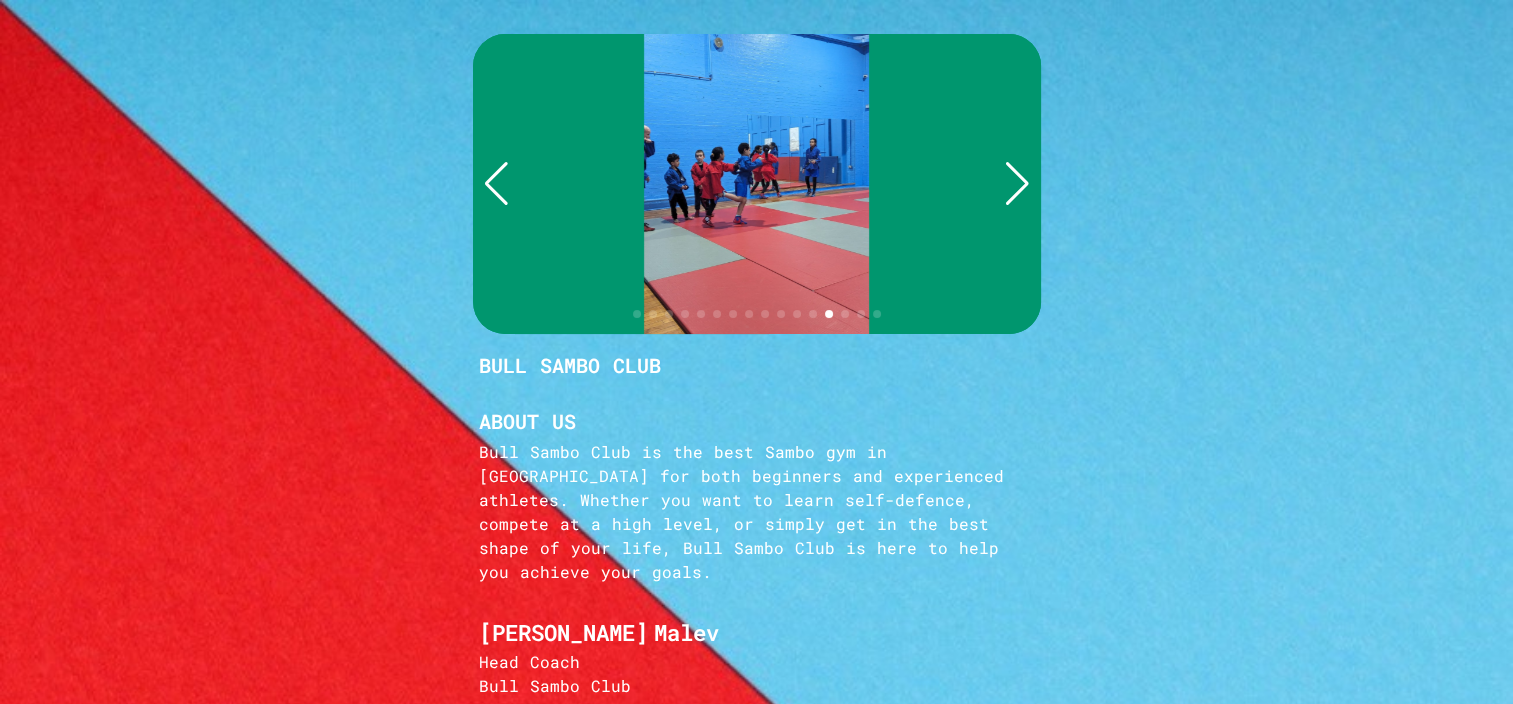 click at bounding box center (1017, 184) 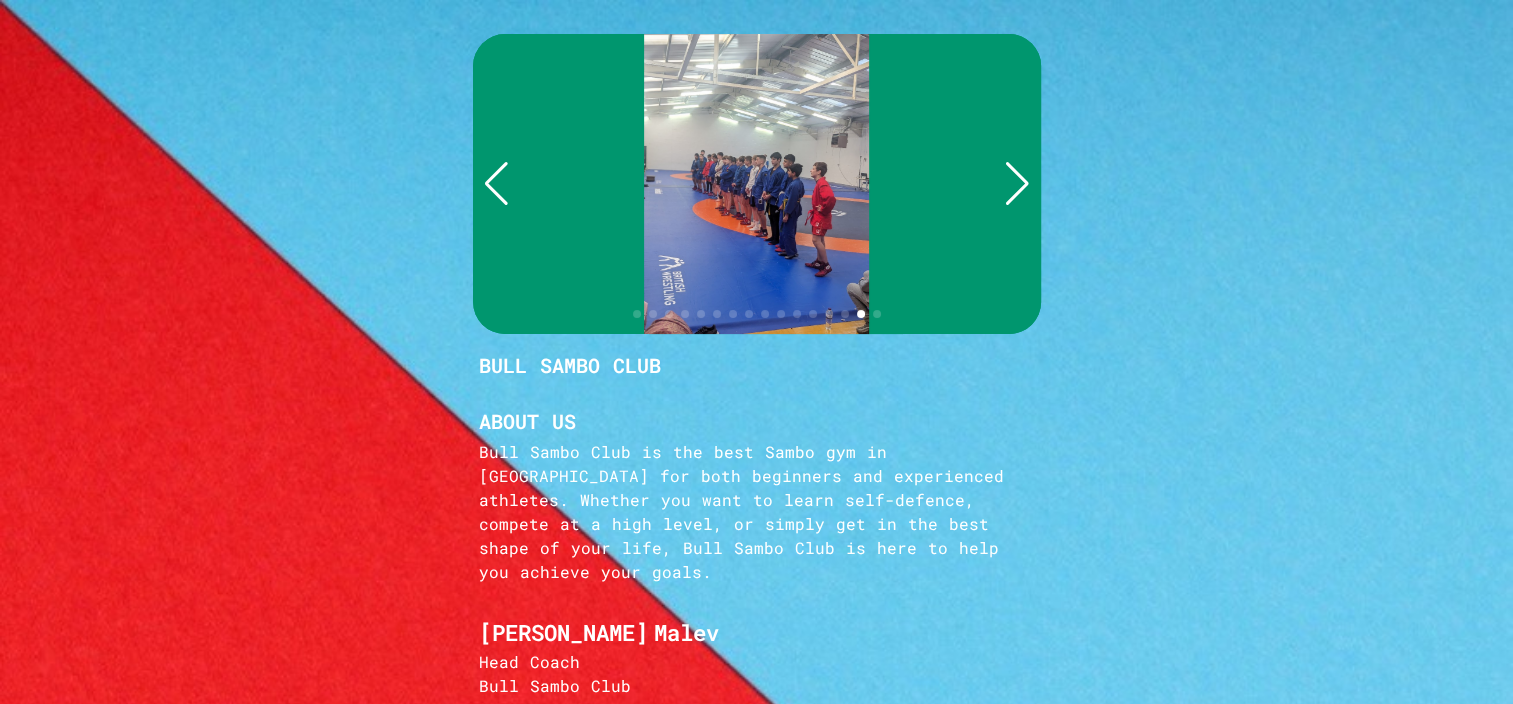 click at bounding box center (1017, 184) 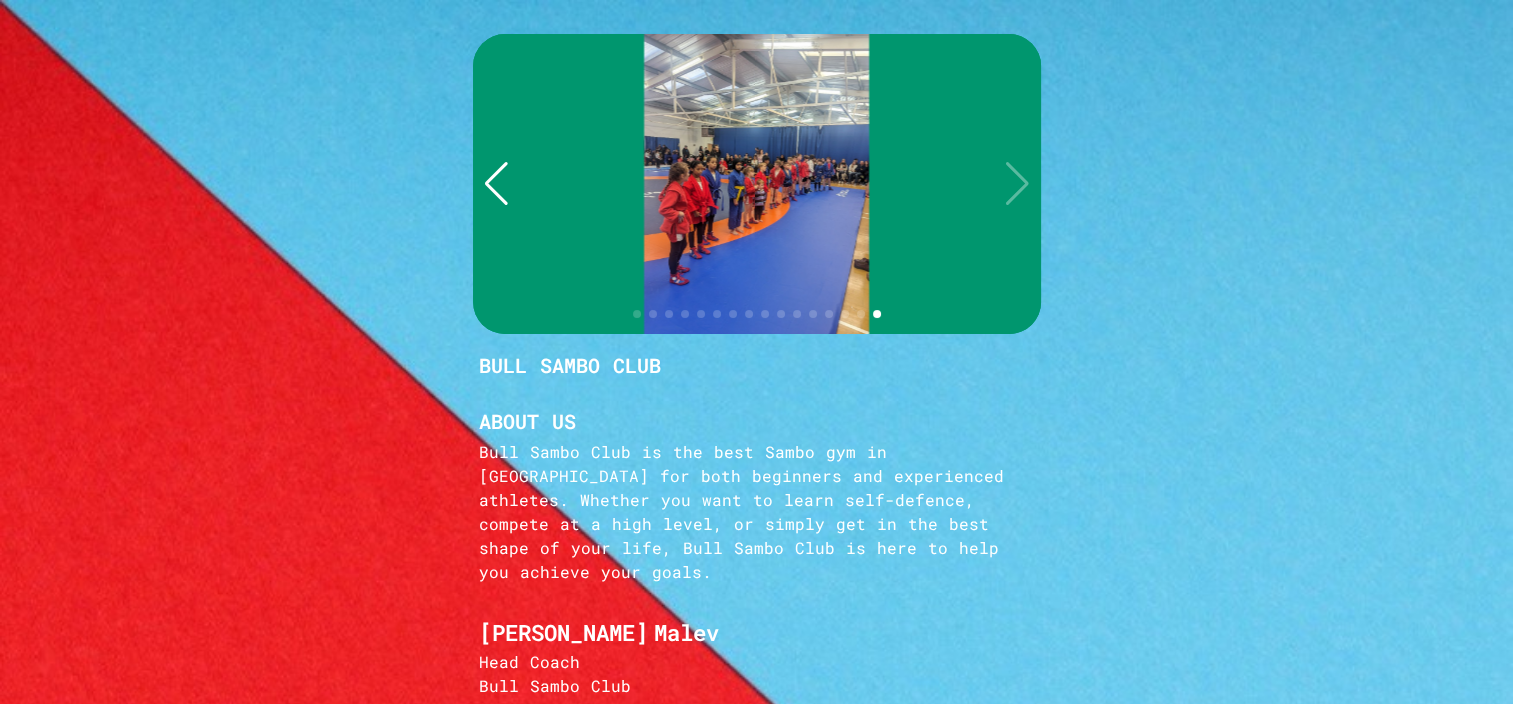 click 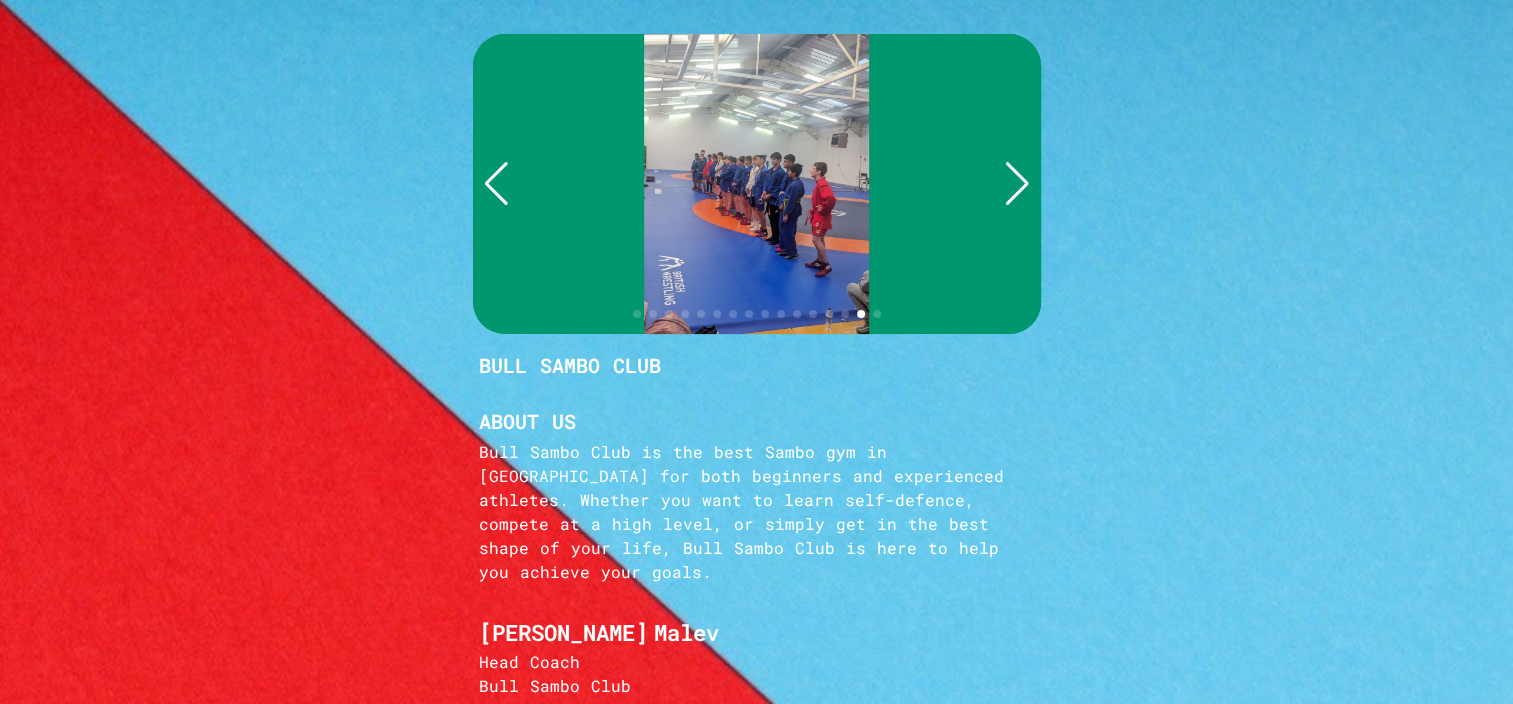 click at bounding box center [496, 184] 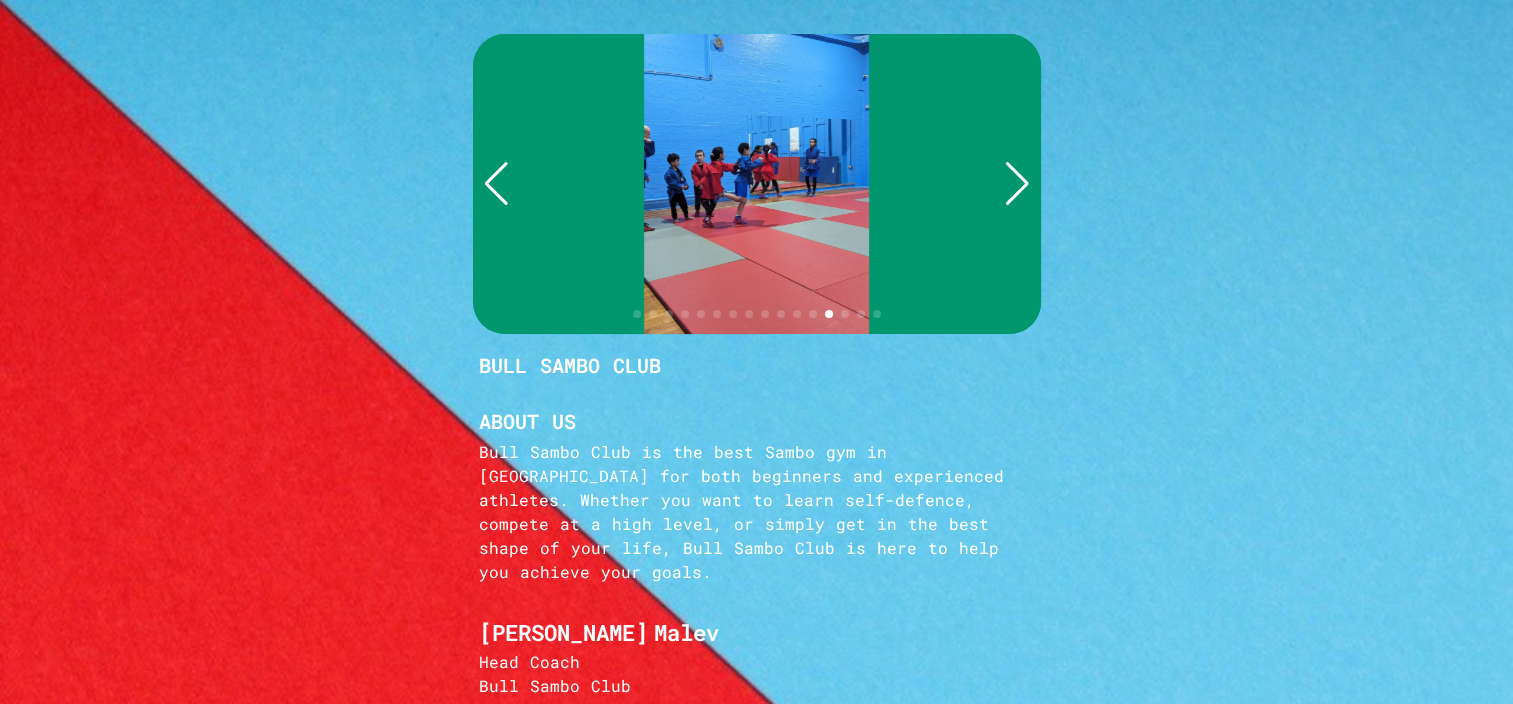 click at bounding box center (496, 184) 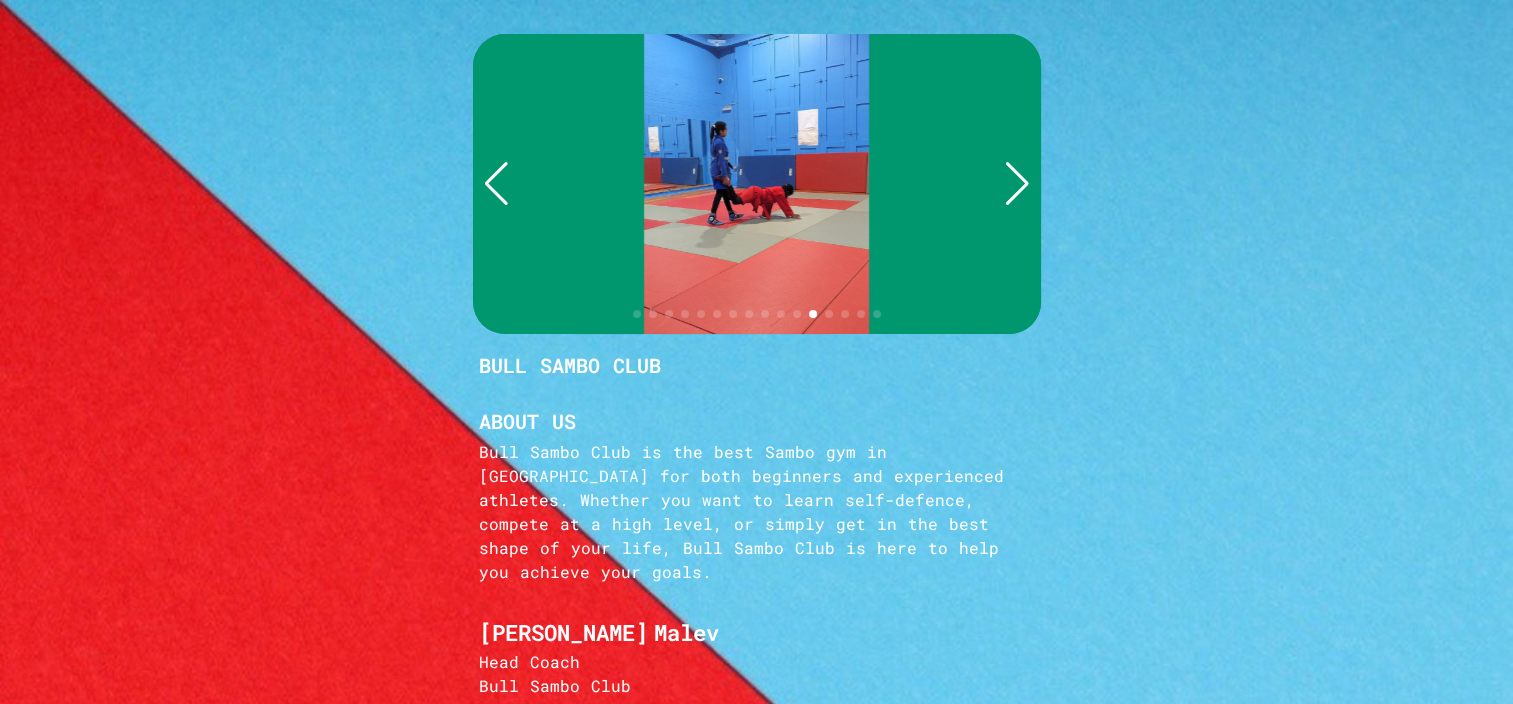 click at bounding box center (496, 184) 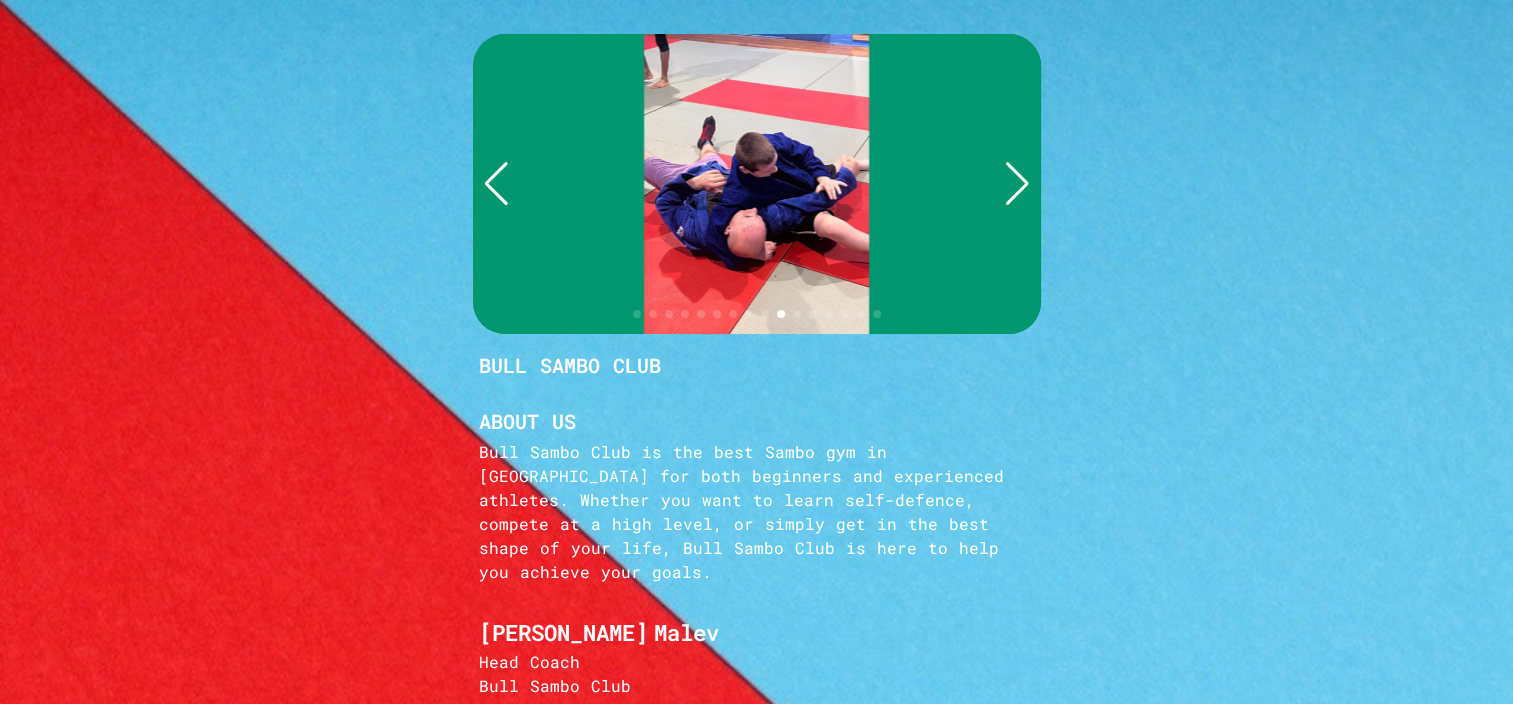 click at bounding box center [496, 184] 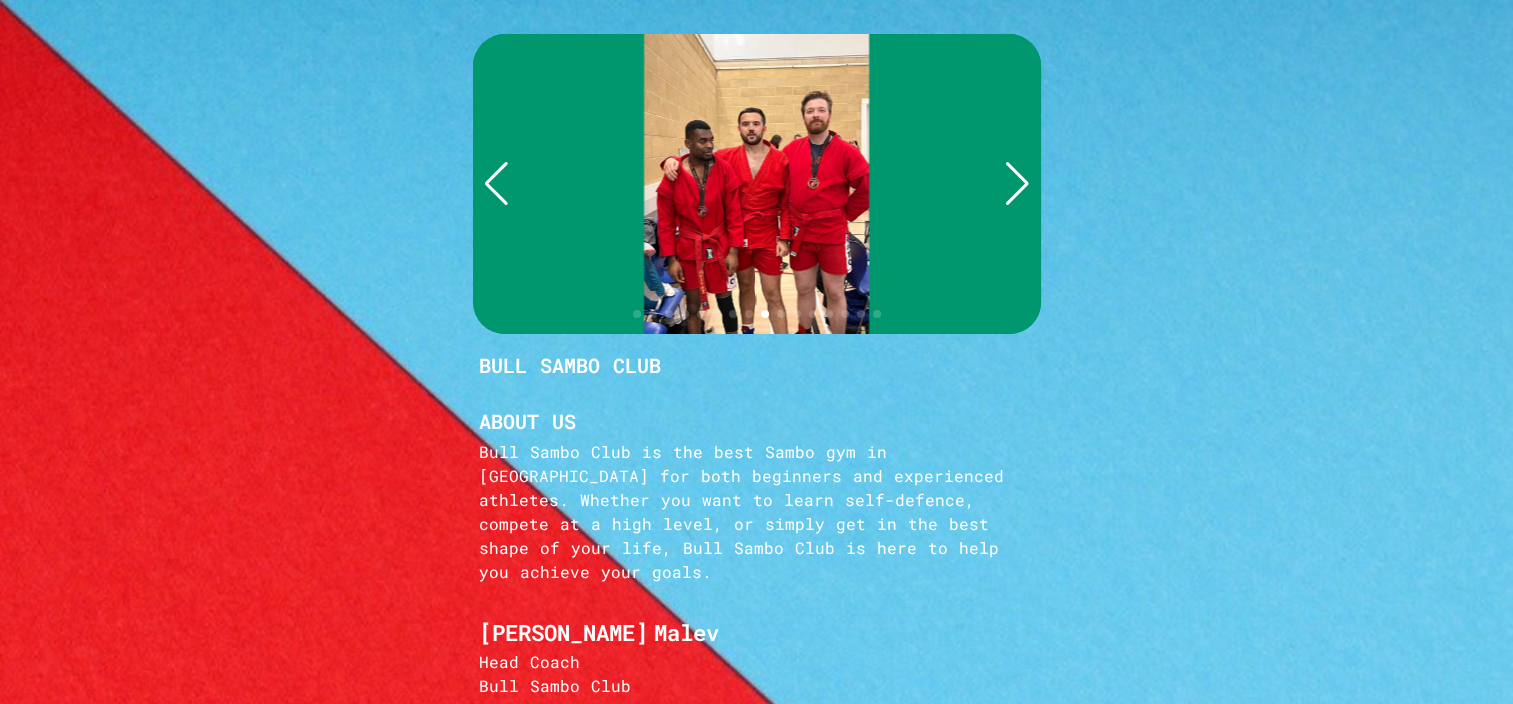 click at bounding box center [496, 184] 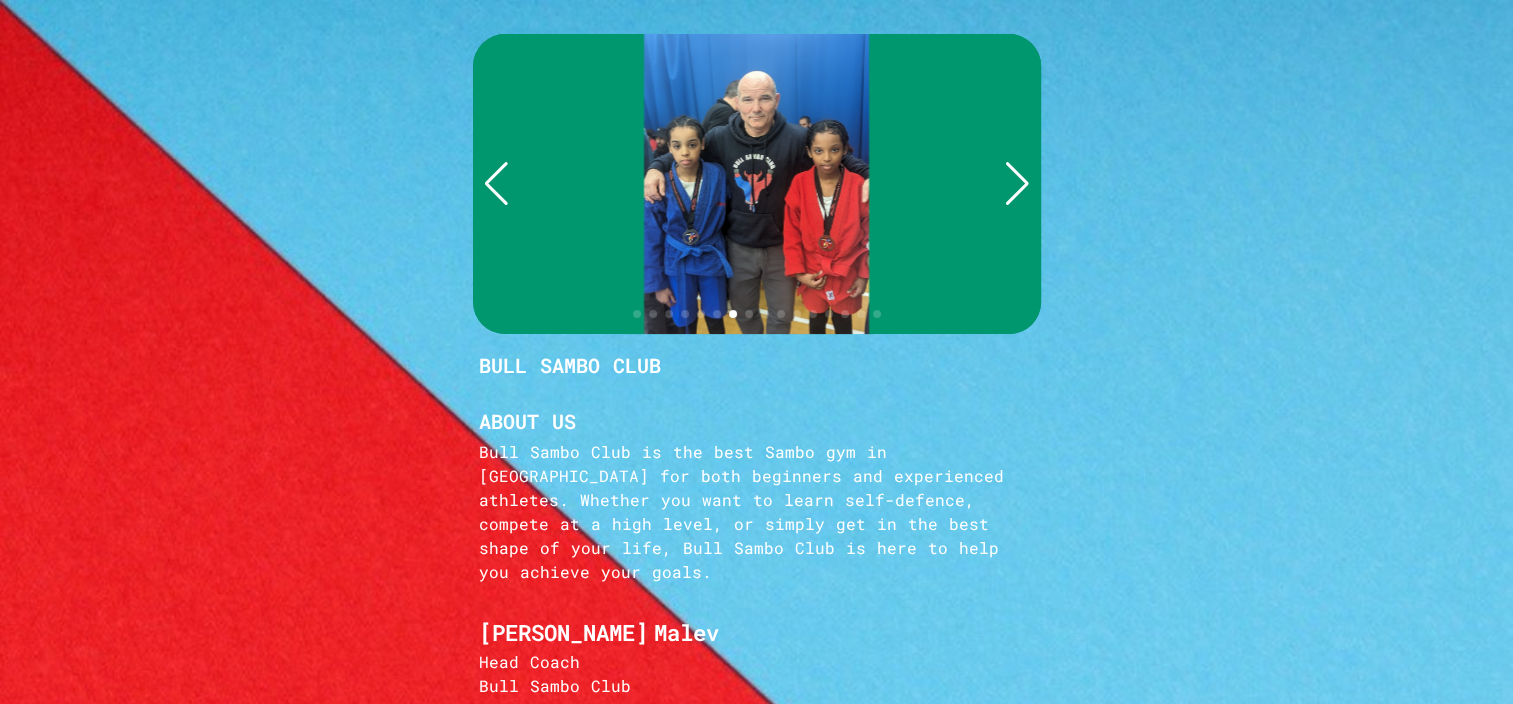 click at bounding box center (496, 184) 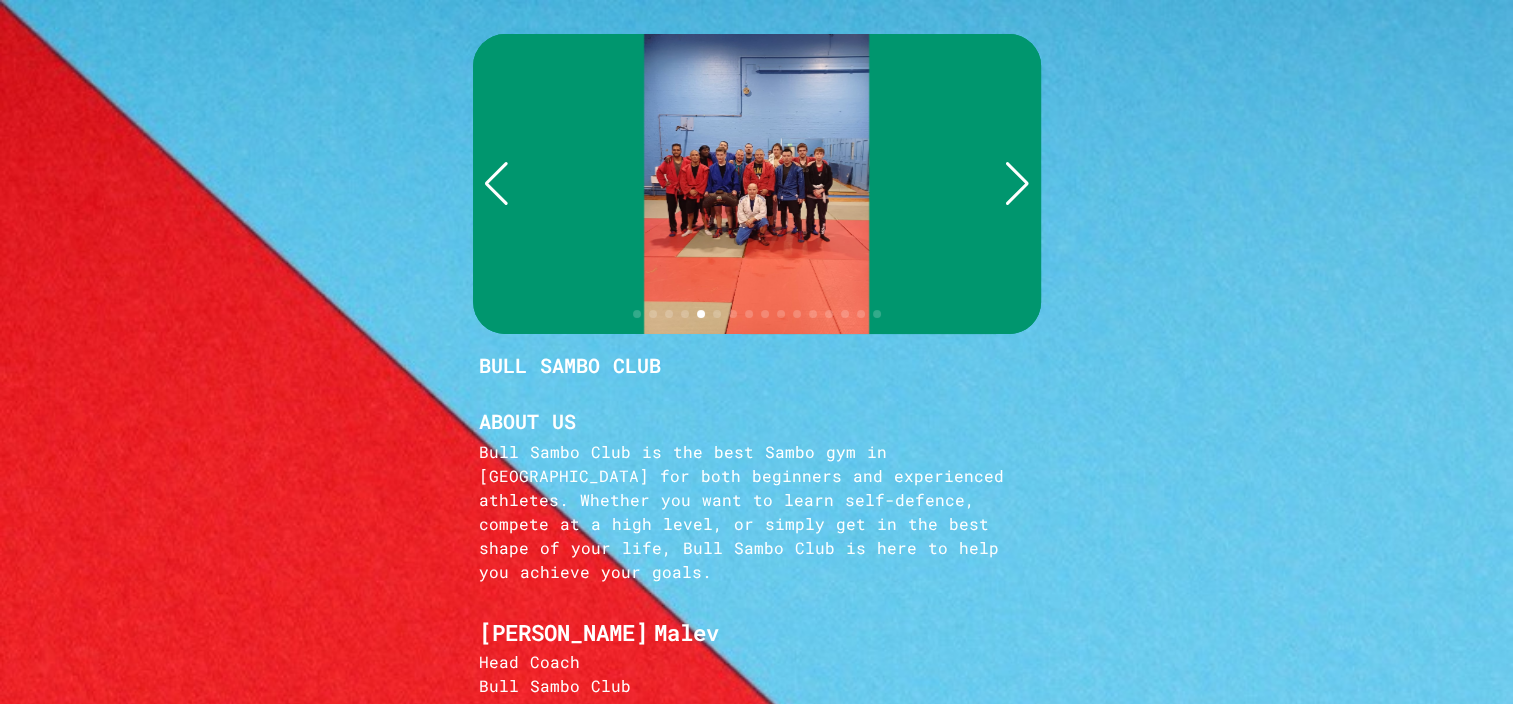 click at bounding box center (496, 184) 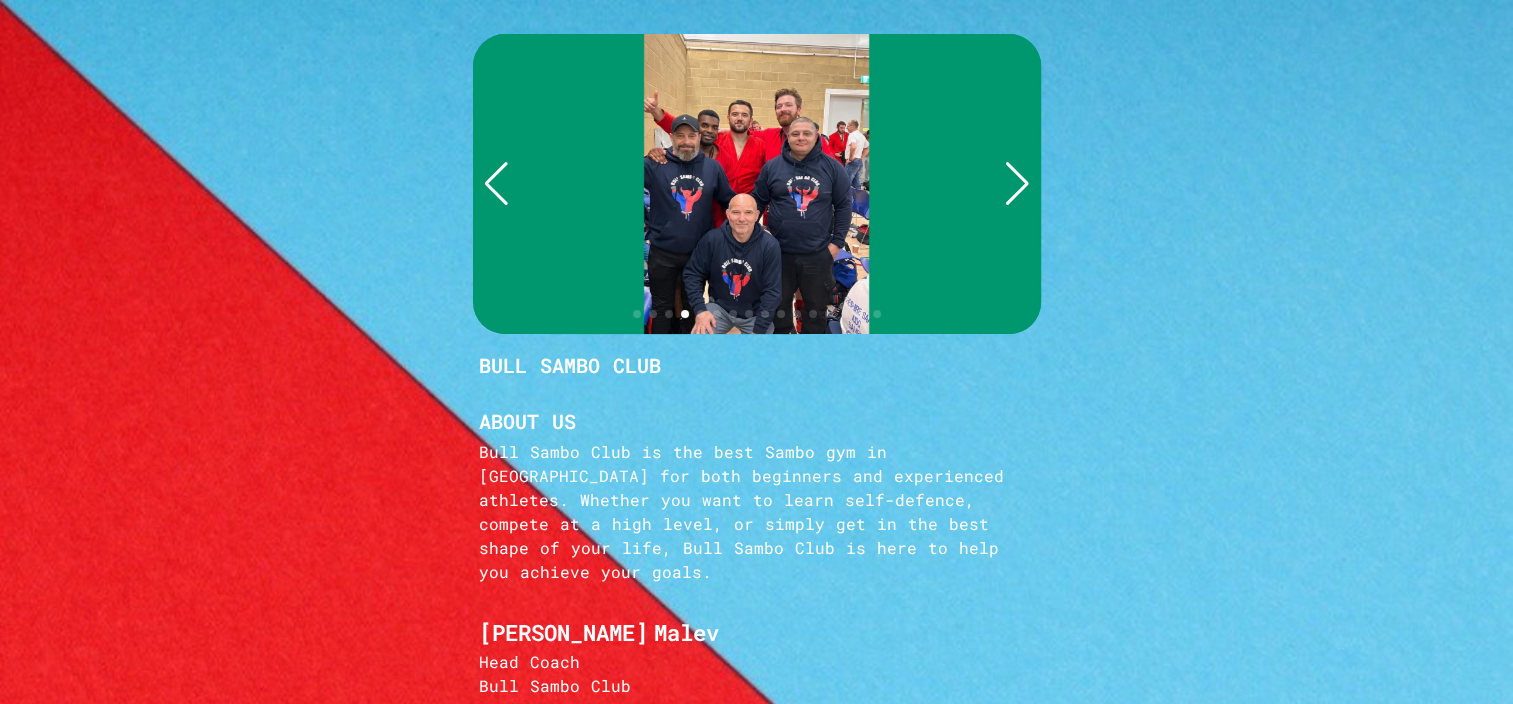 click at bounding box center (496, 184) 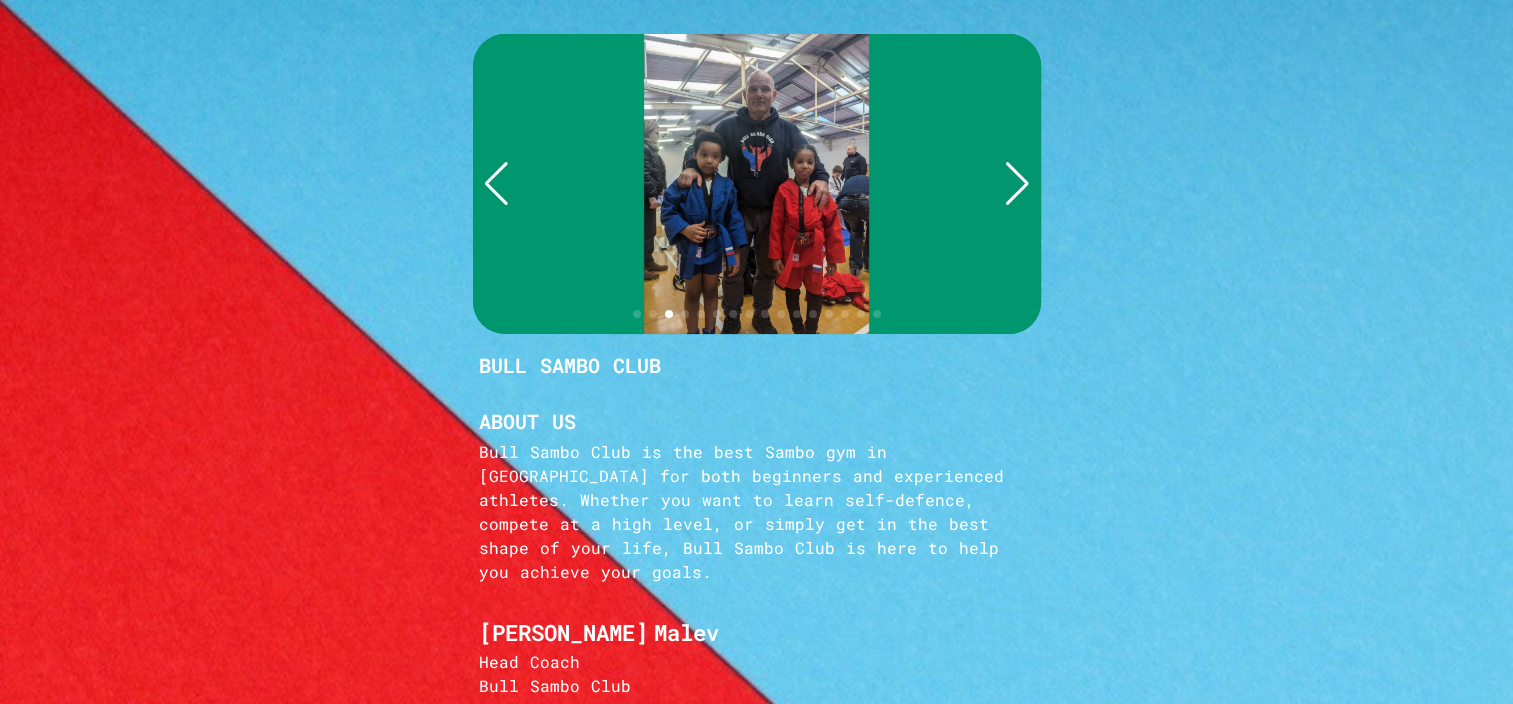 click at bounding box center [496, 184] 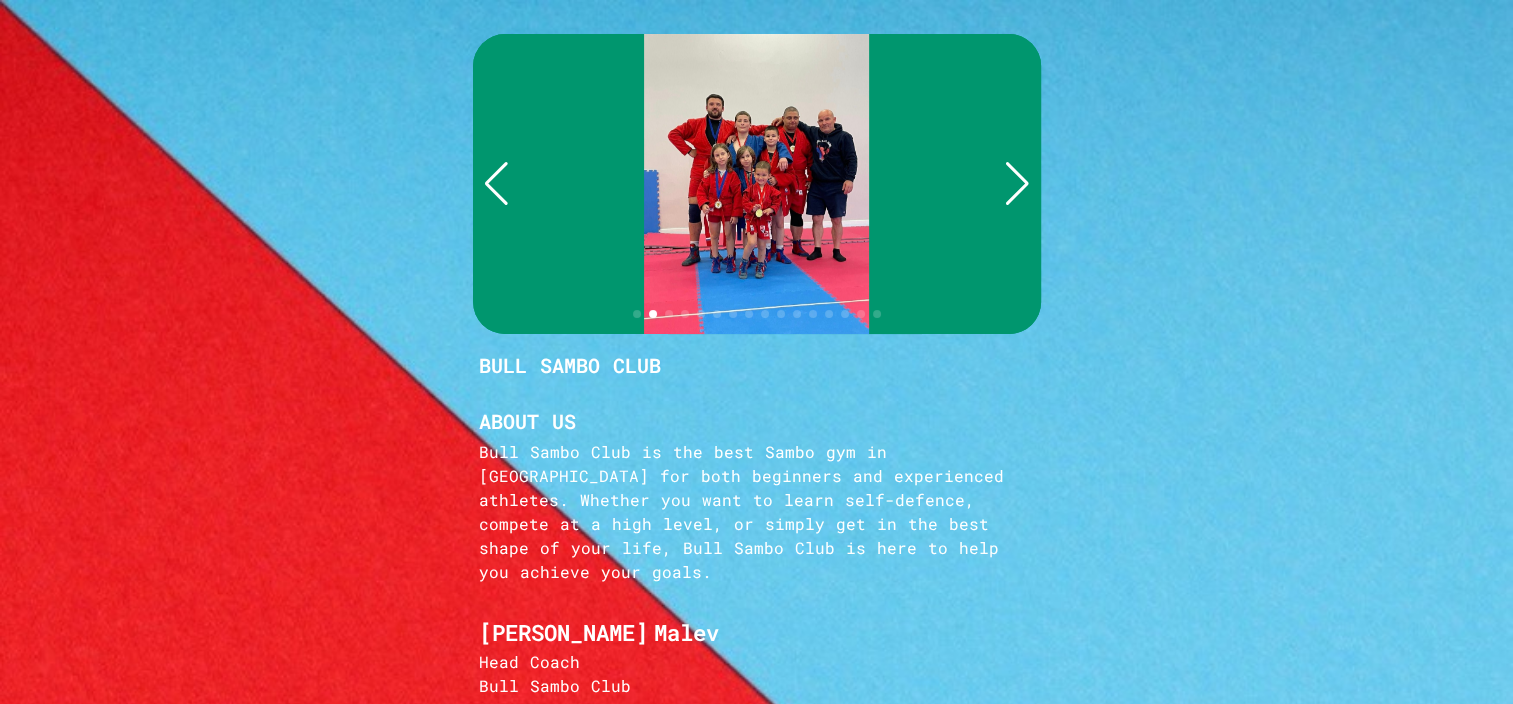 click at bounding box center (496, 184) 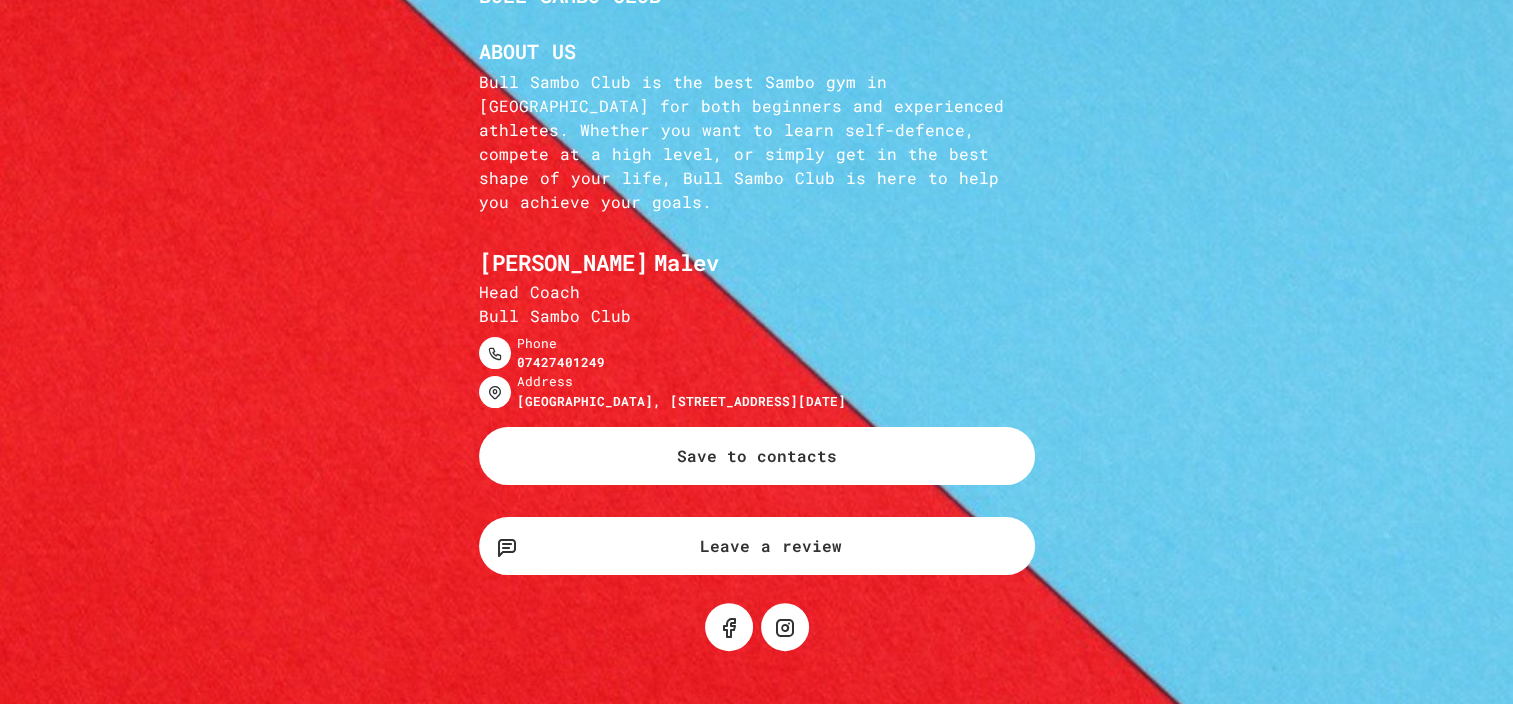scroll, scrollTop: 0, scrollLeft: 0, axis: both 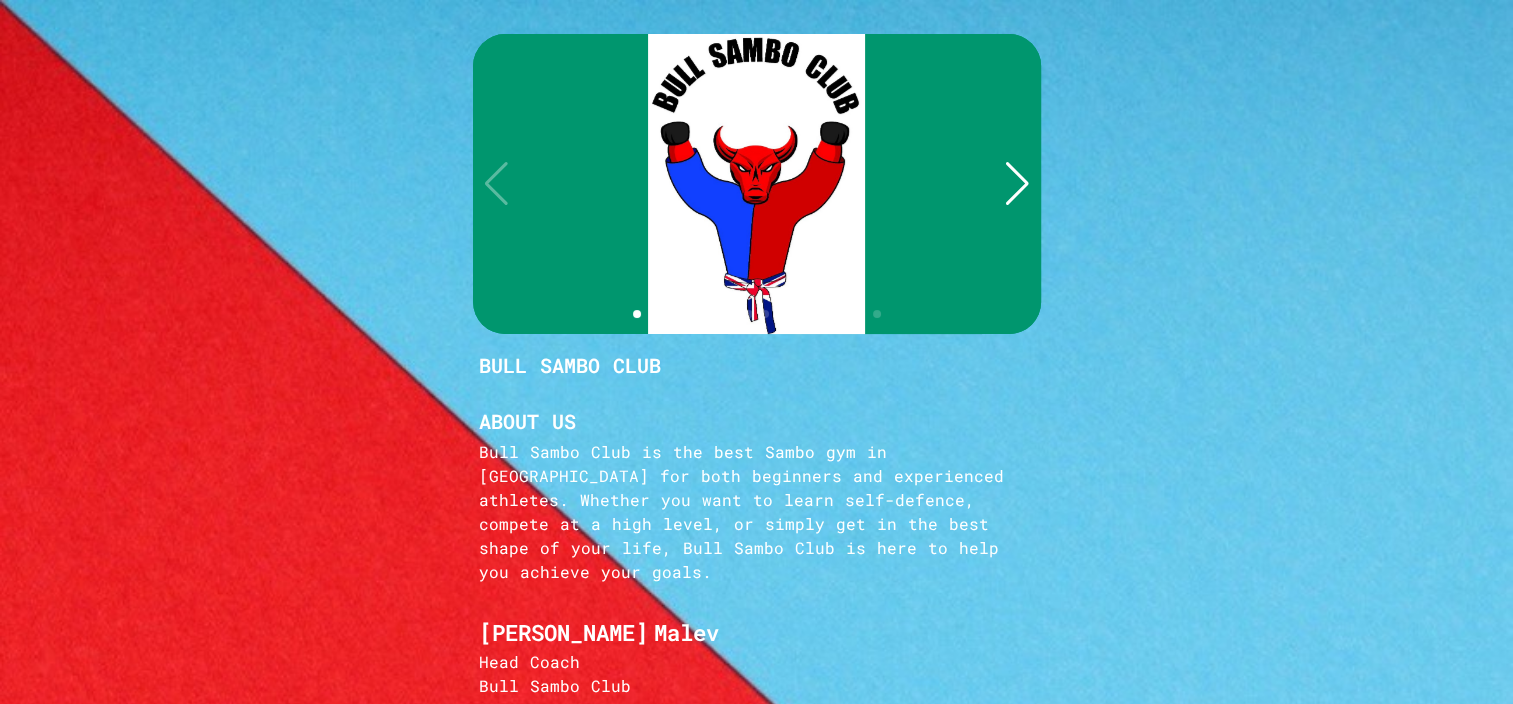 click at bounding box center [756, 184] 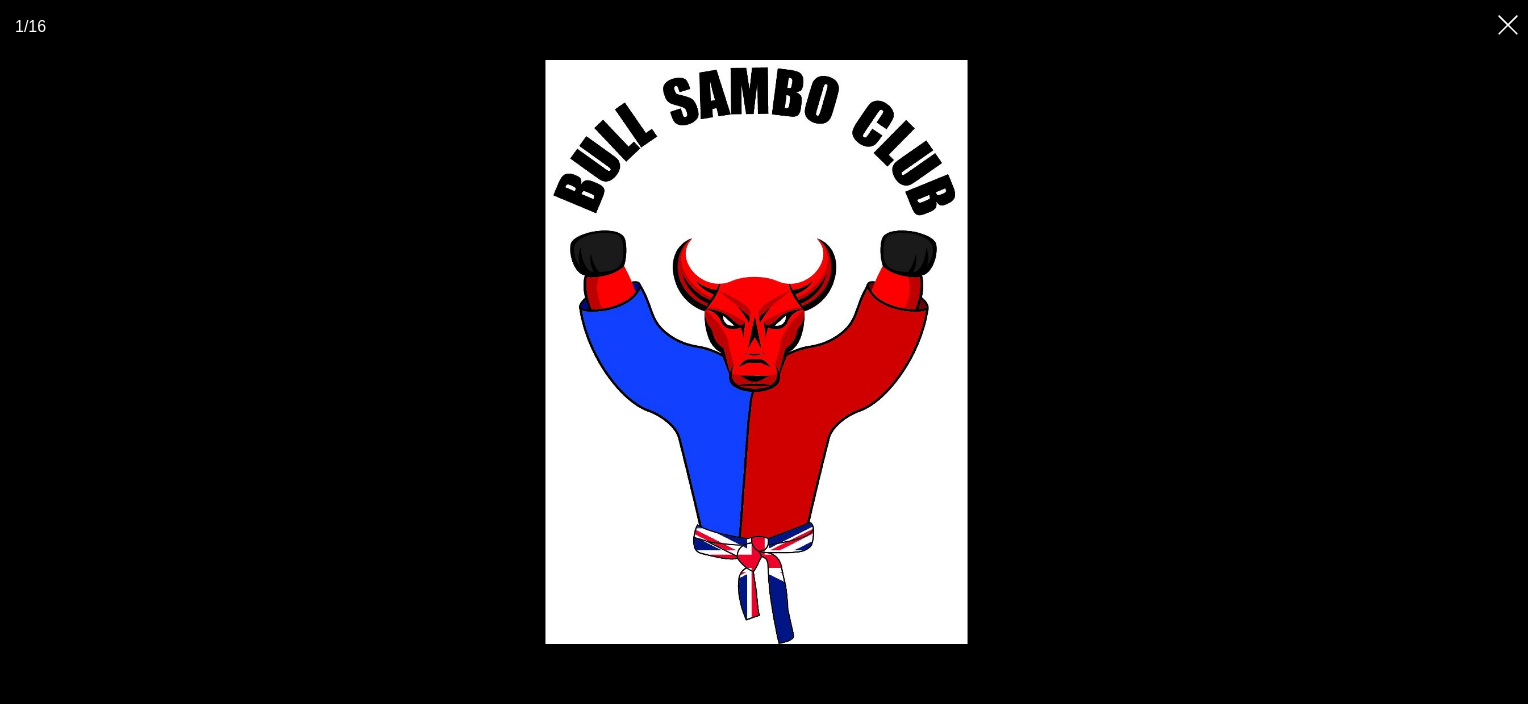 click at bounding box center (764, 352) 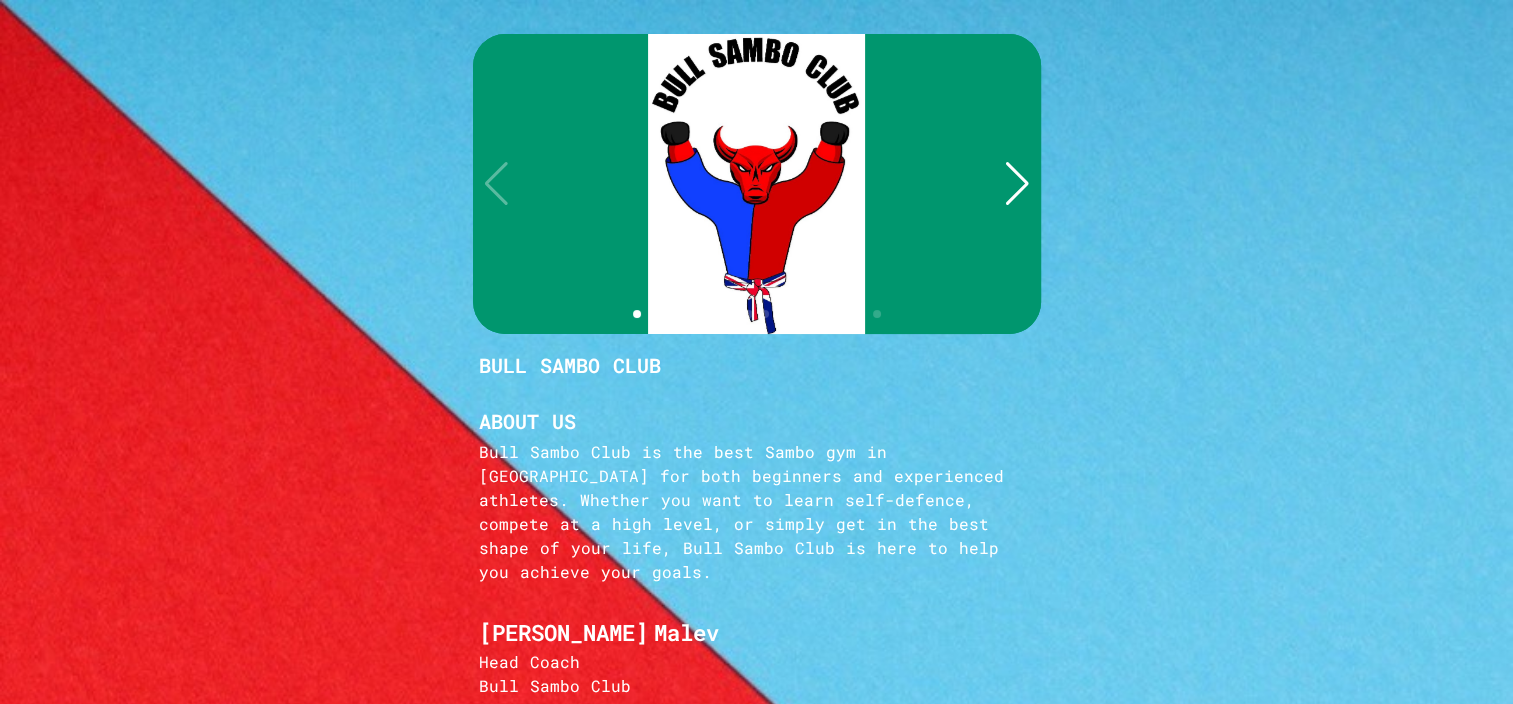 click at bounding box center [1017, 184] 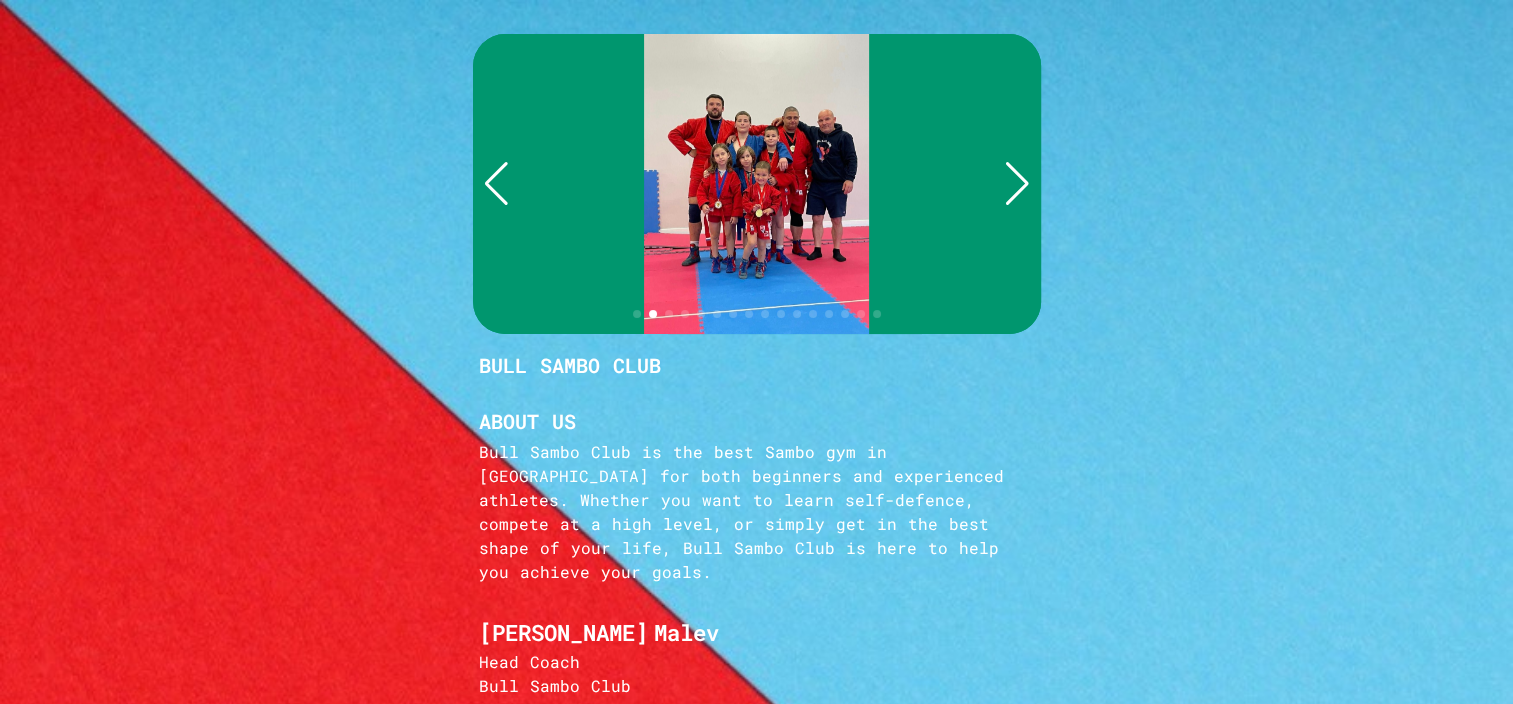 click at bounding box center (1017, 184) 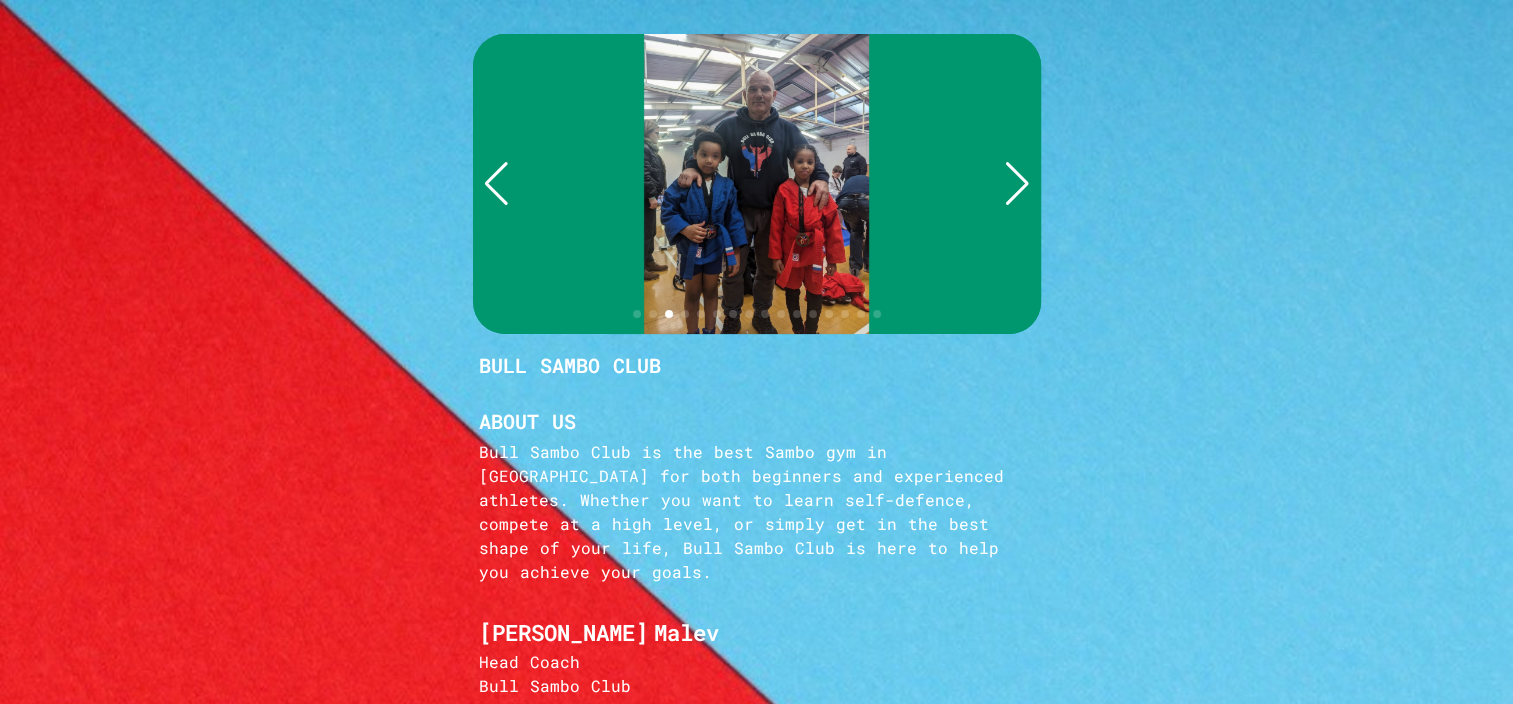 click at bounding box center [1017, 184] 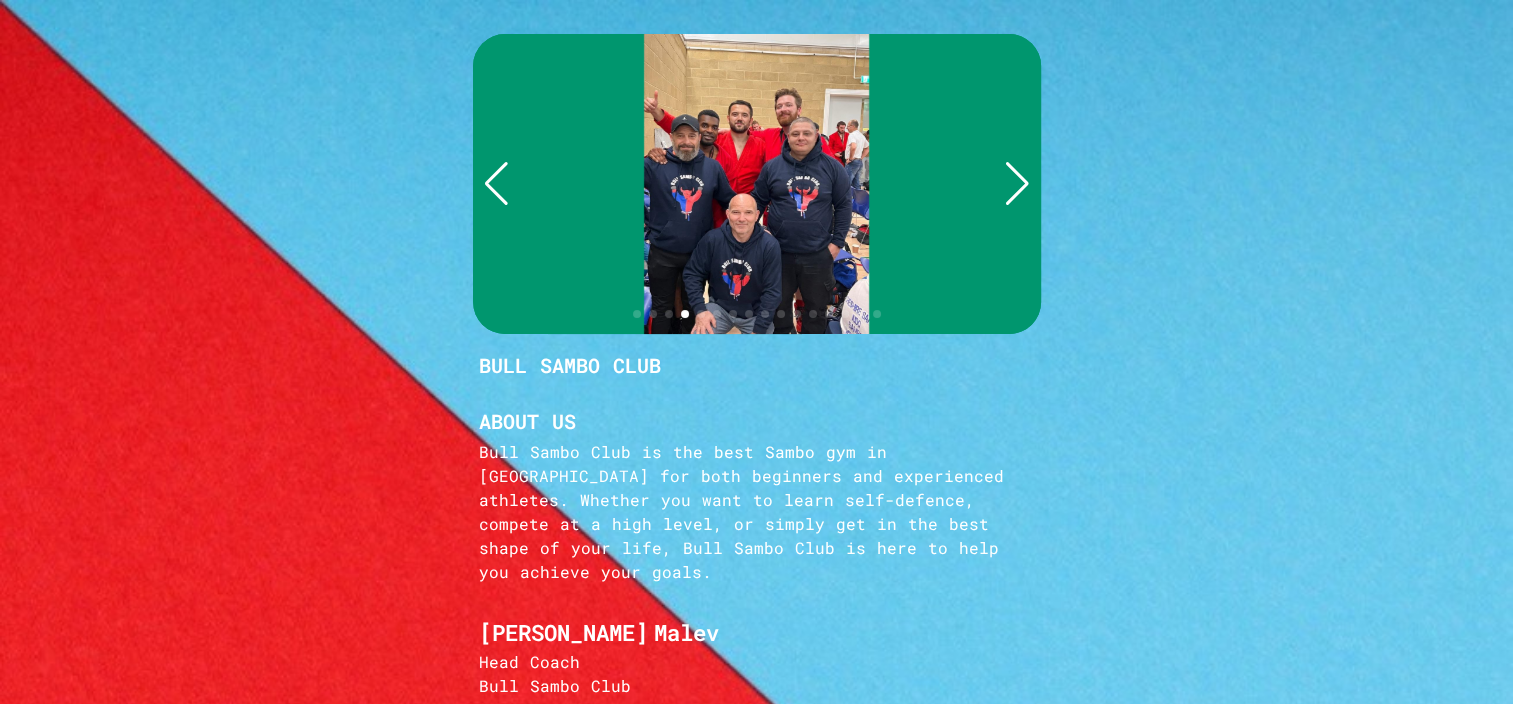 click at bounding box center [1017, 184] 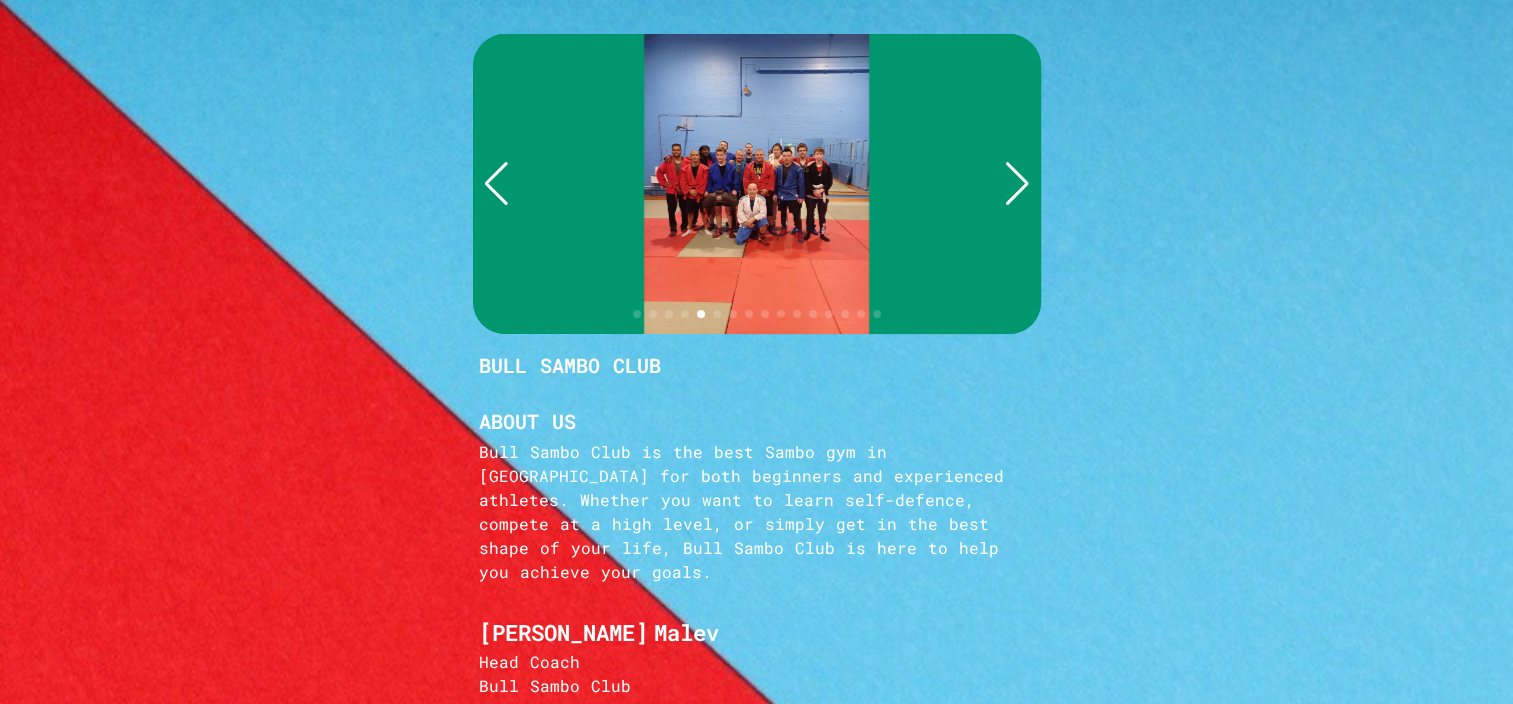 click at bounding box center (1017, 184) 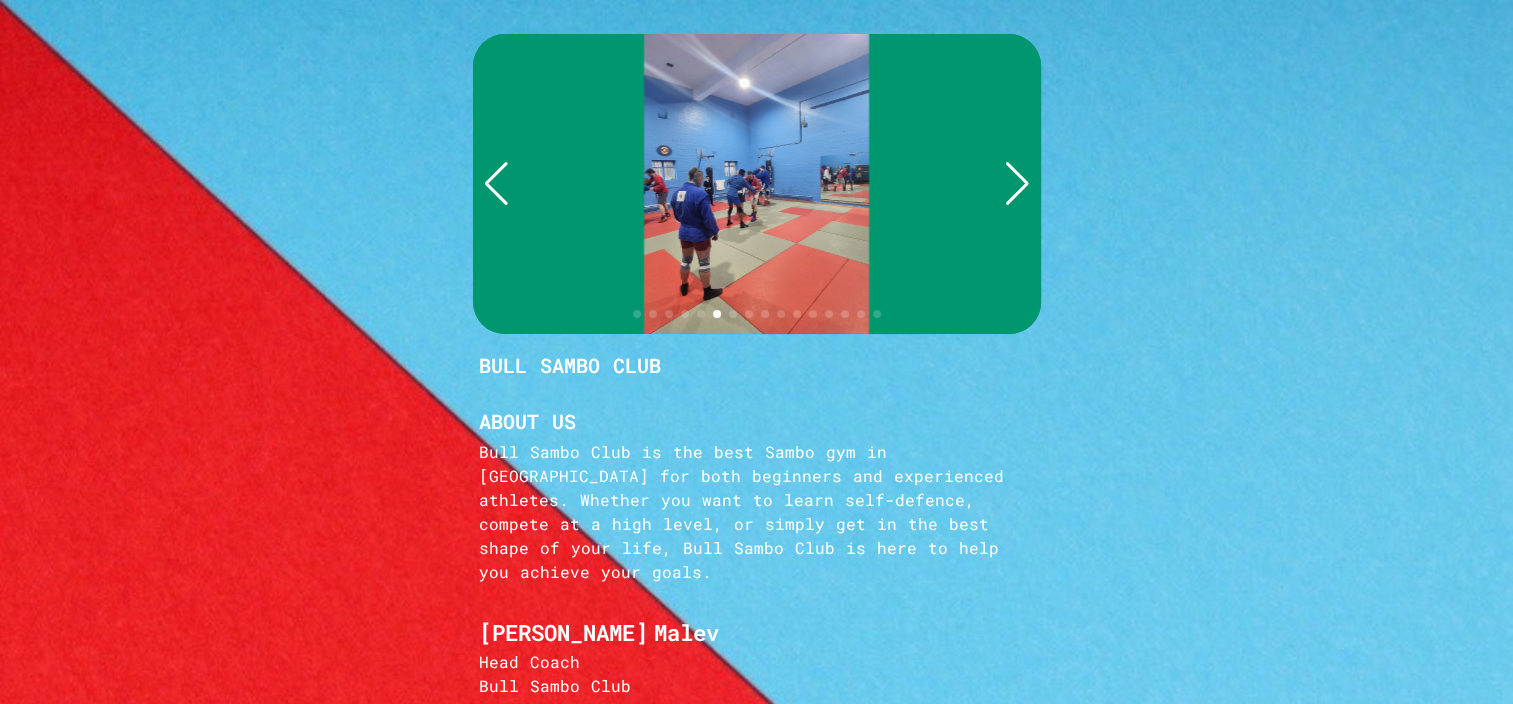 click at bounding box center (1017, 184) 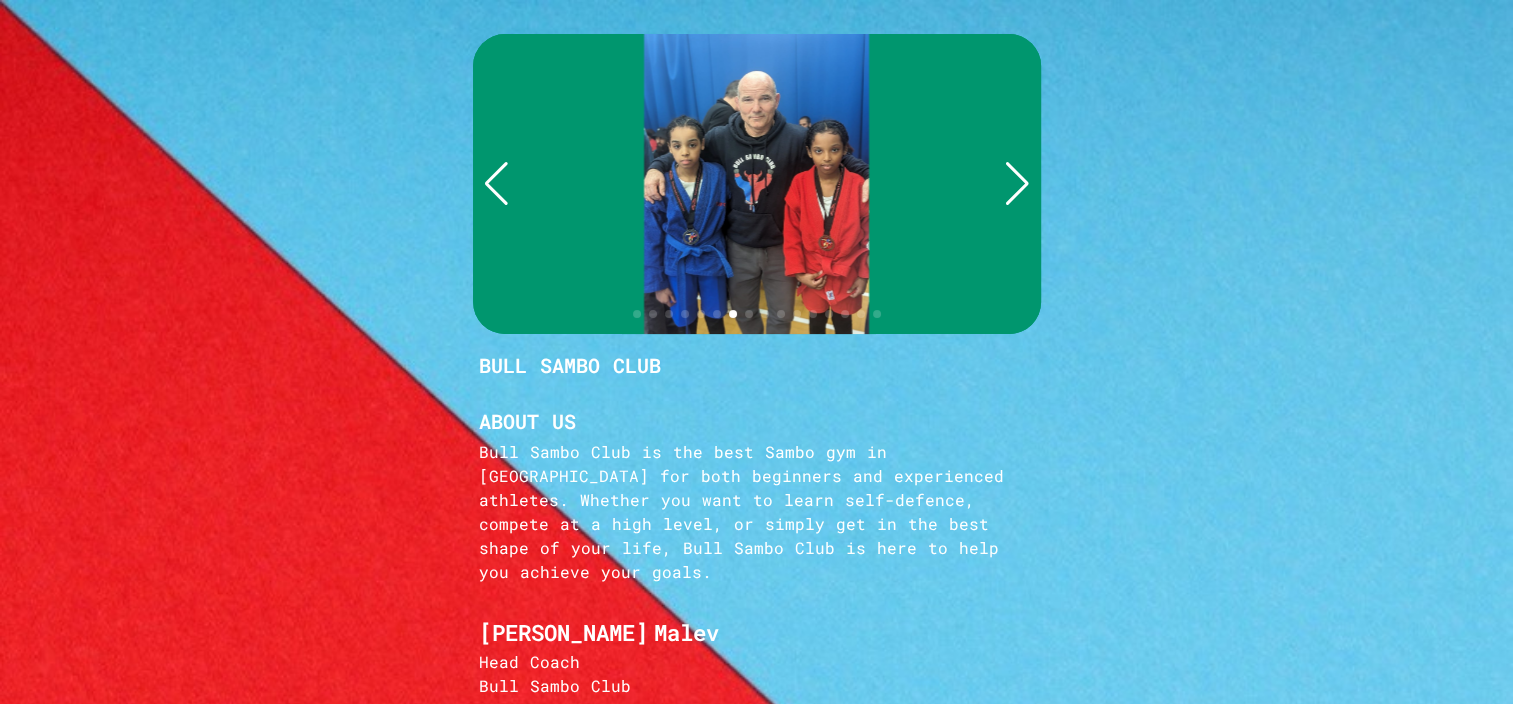 click at bounding box center [496, 184] 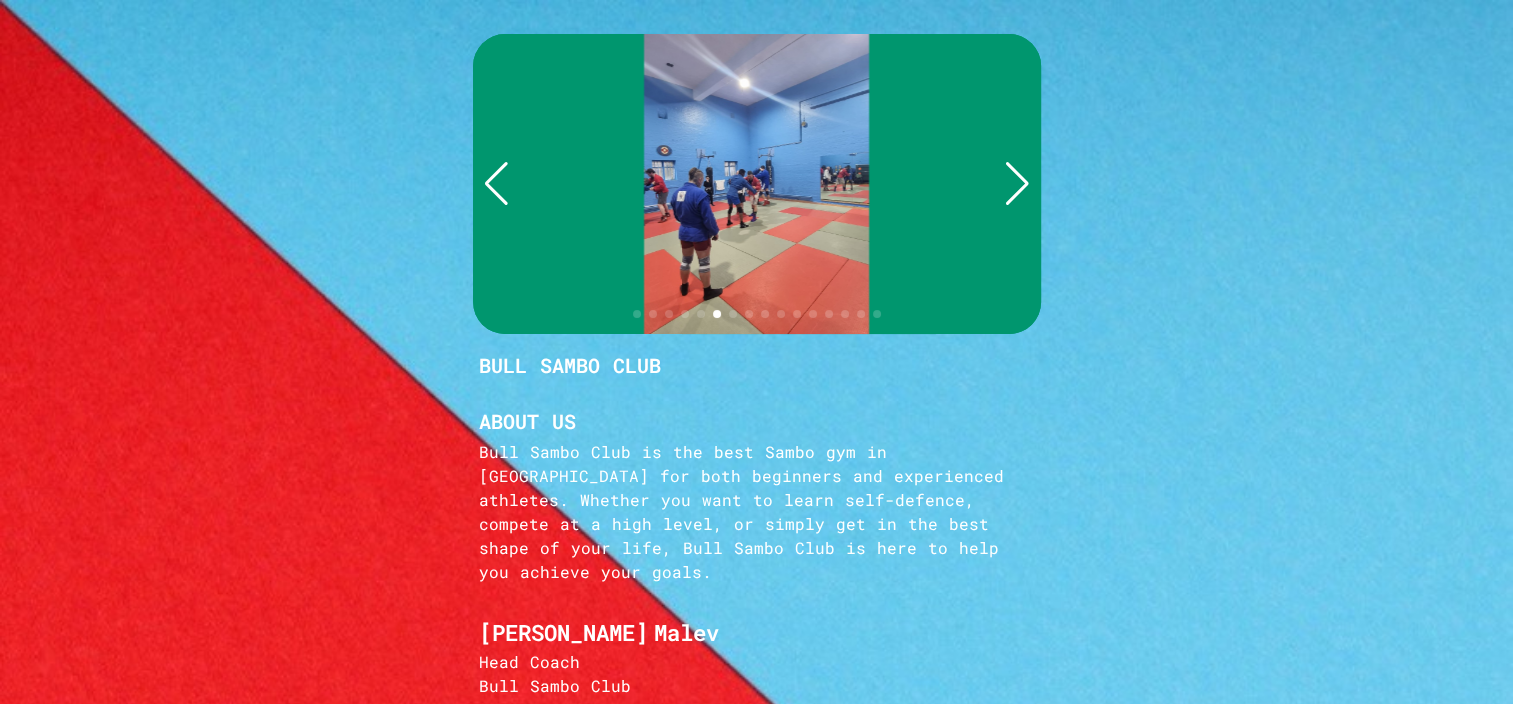 click at bounding box center (1017, 184) 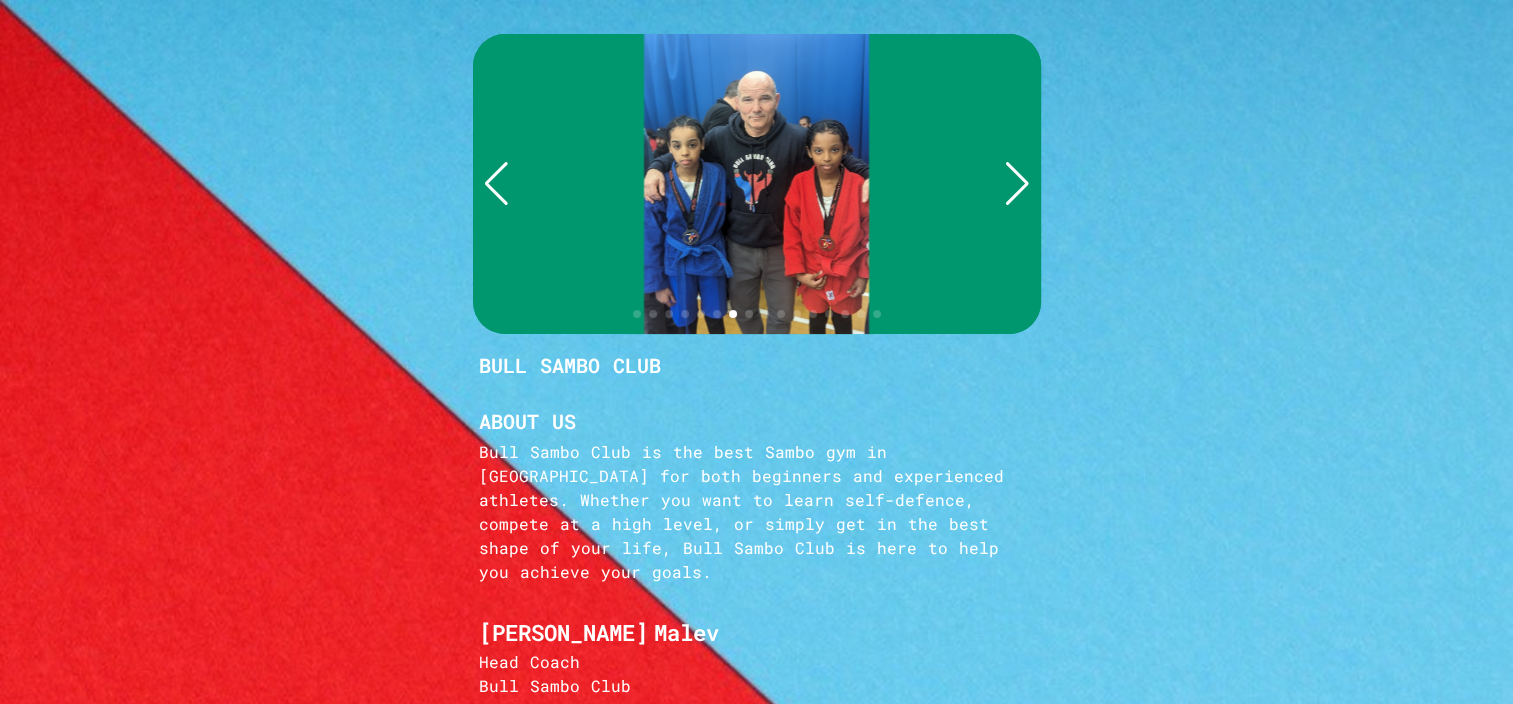 click at bounding box center [1017, 184] 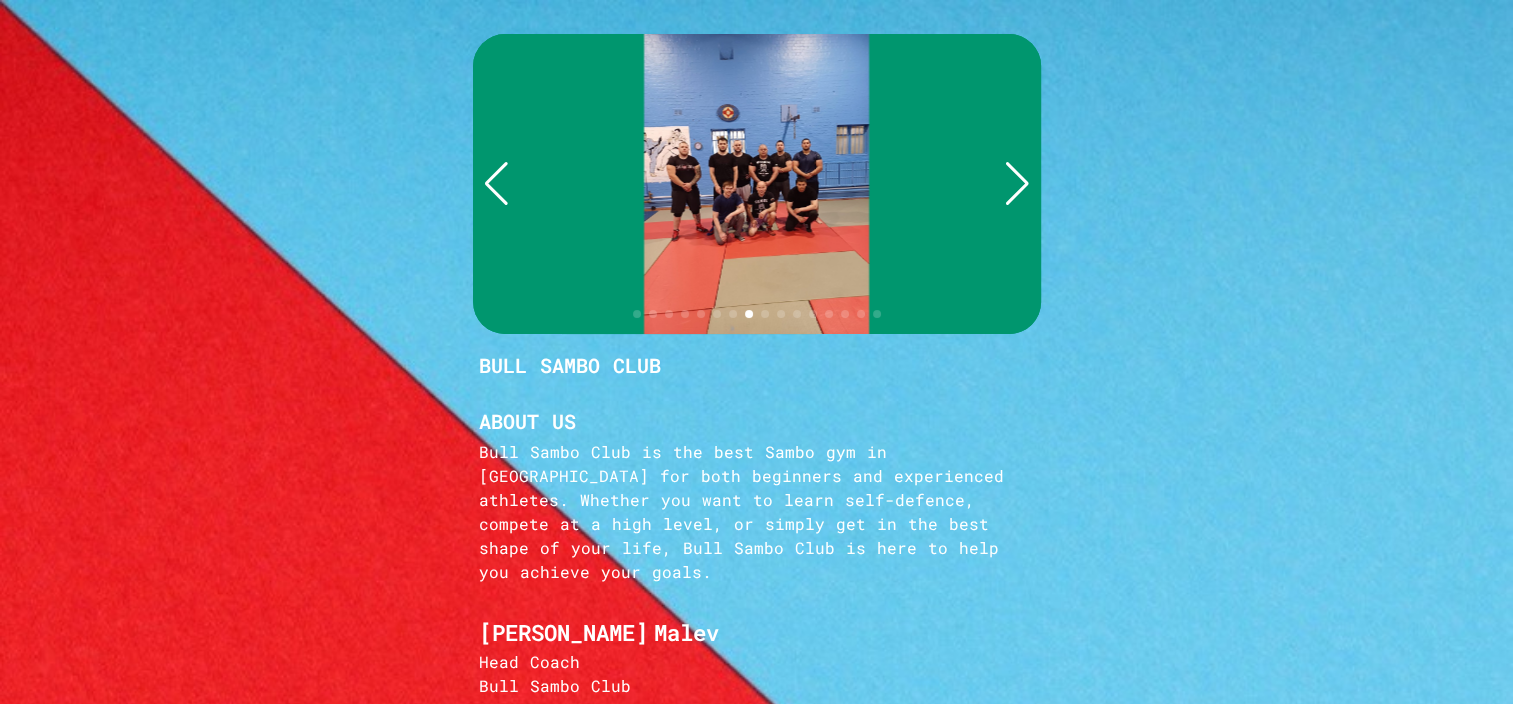 click at bounding box center [1017, 184] 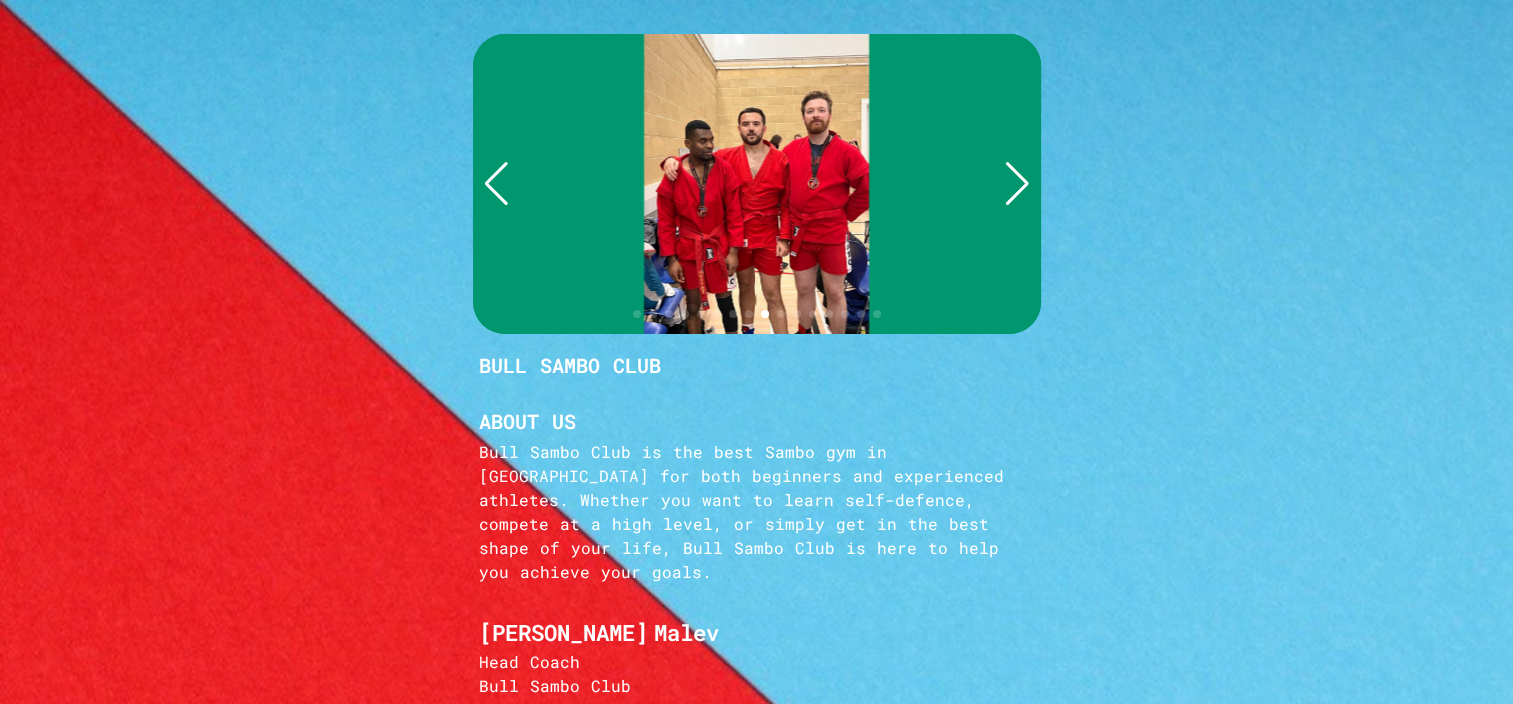 click at bounding box center (1017, 184) 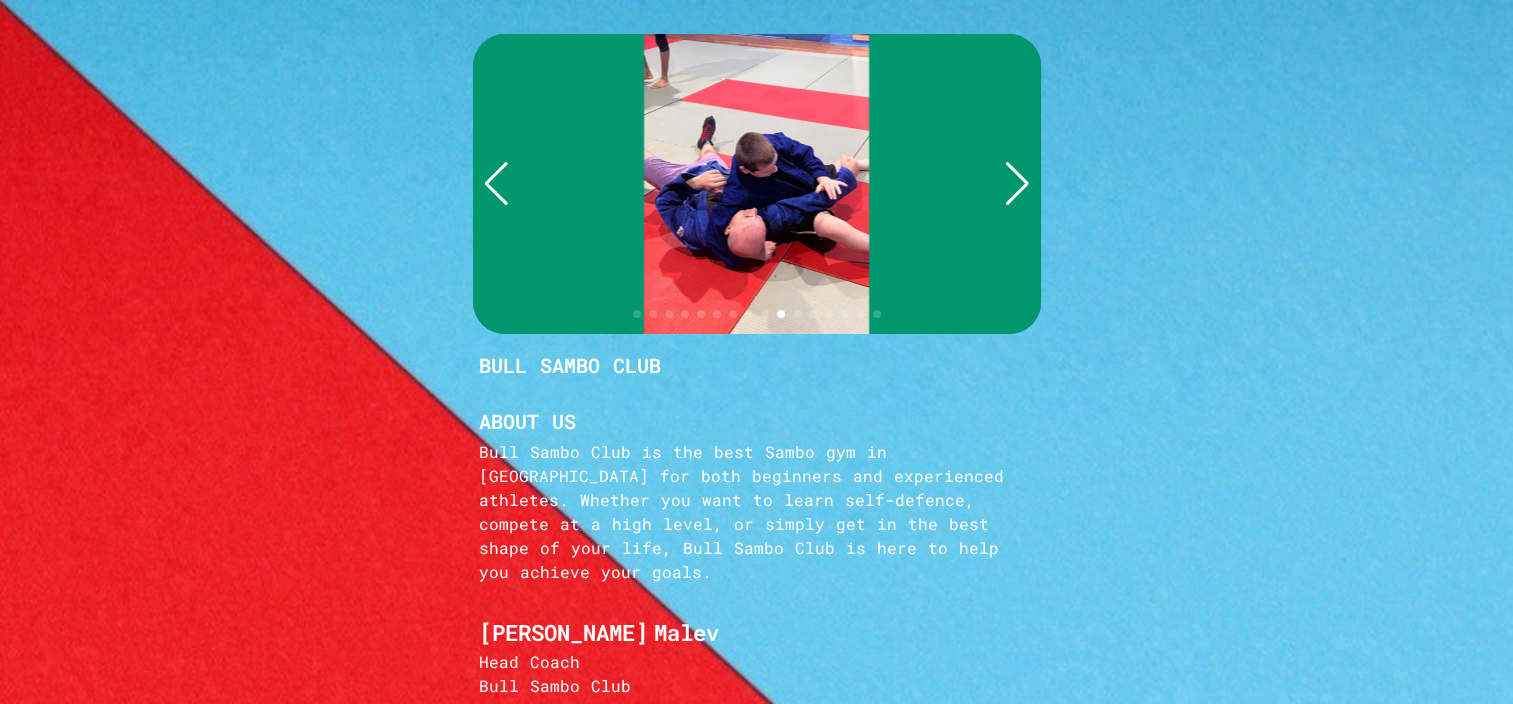 click at bounding box center [1017, 184] 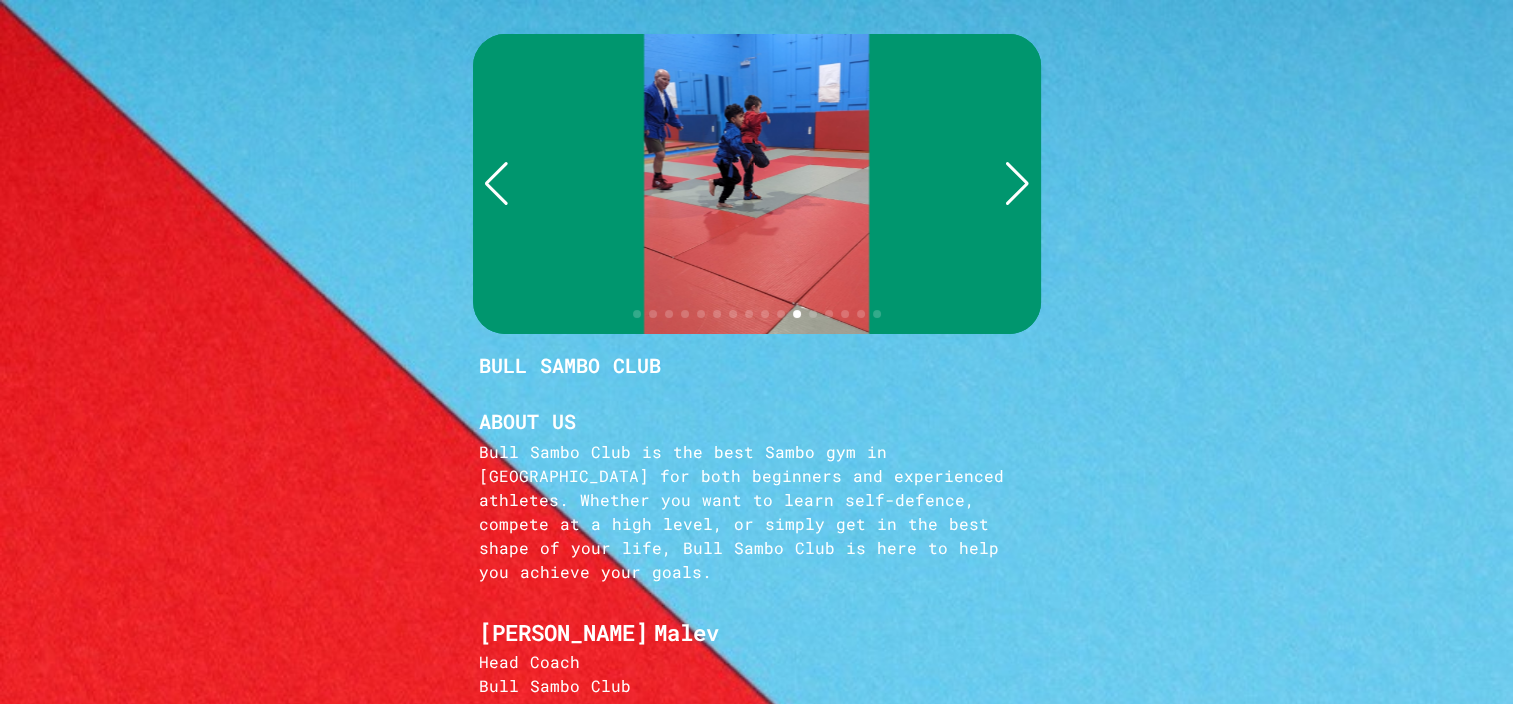 click at bounding box center [1017, 184] 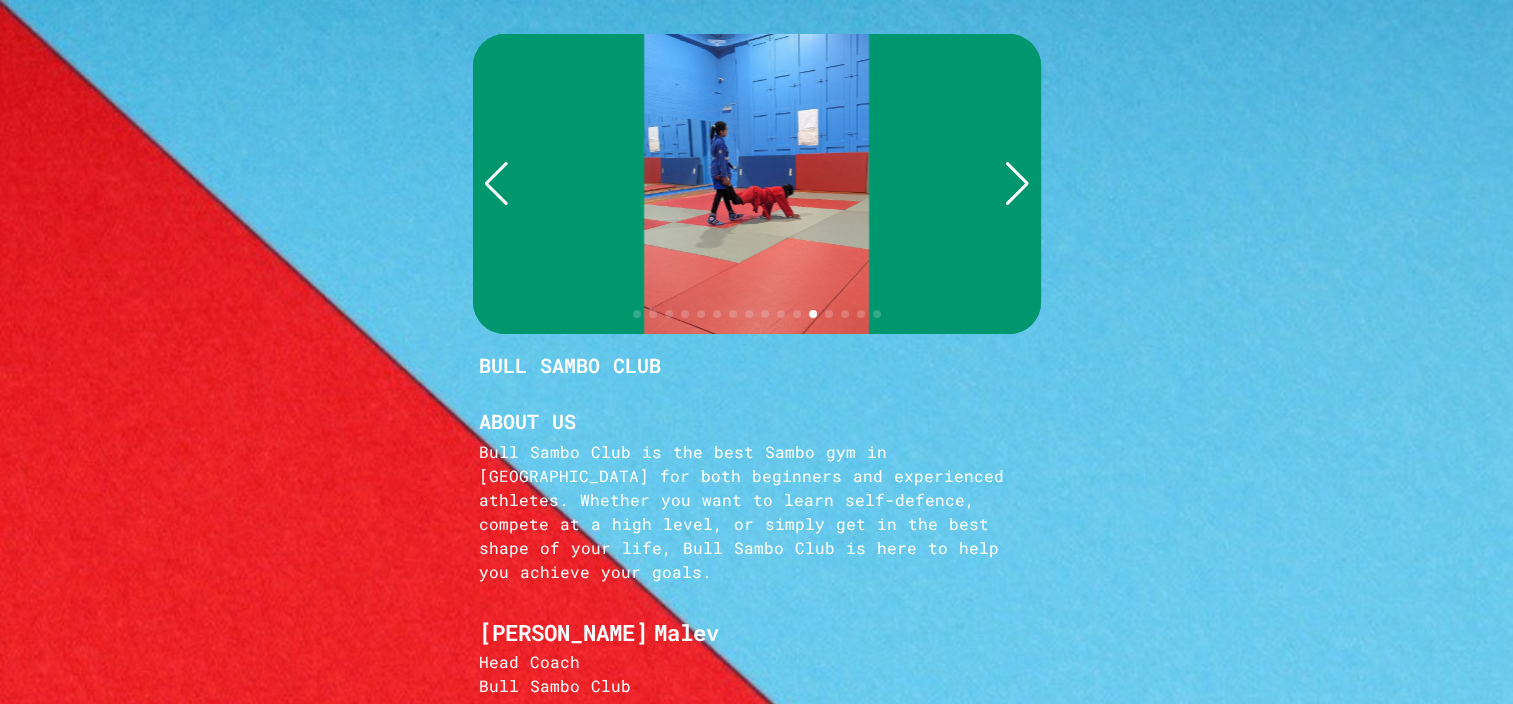 click at bounding box center [1017, 184] 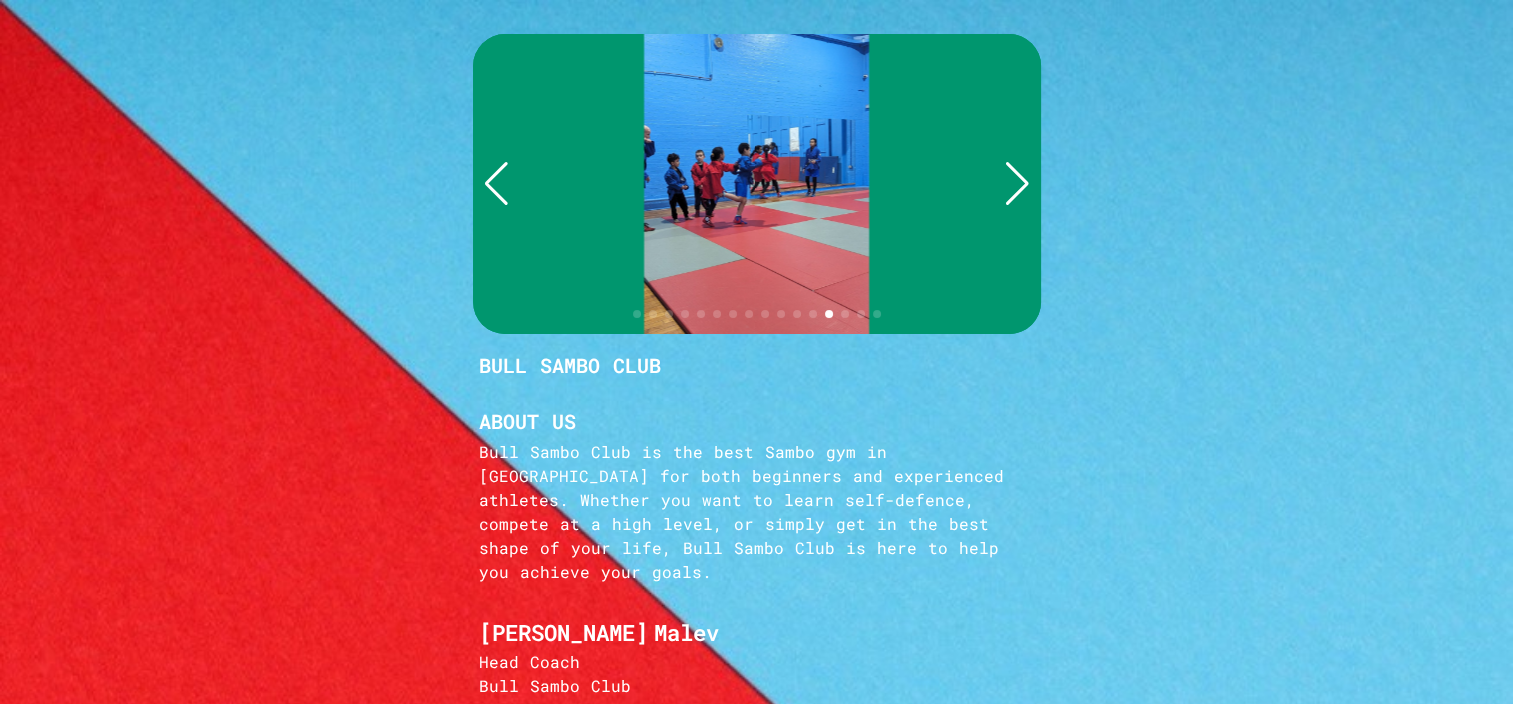 click at bounding box center (1017, 184) 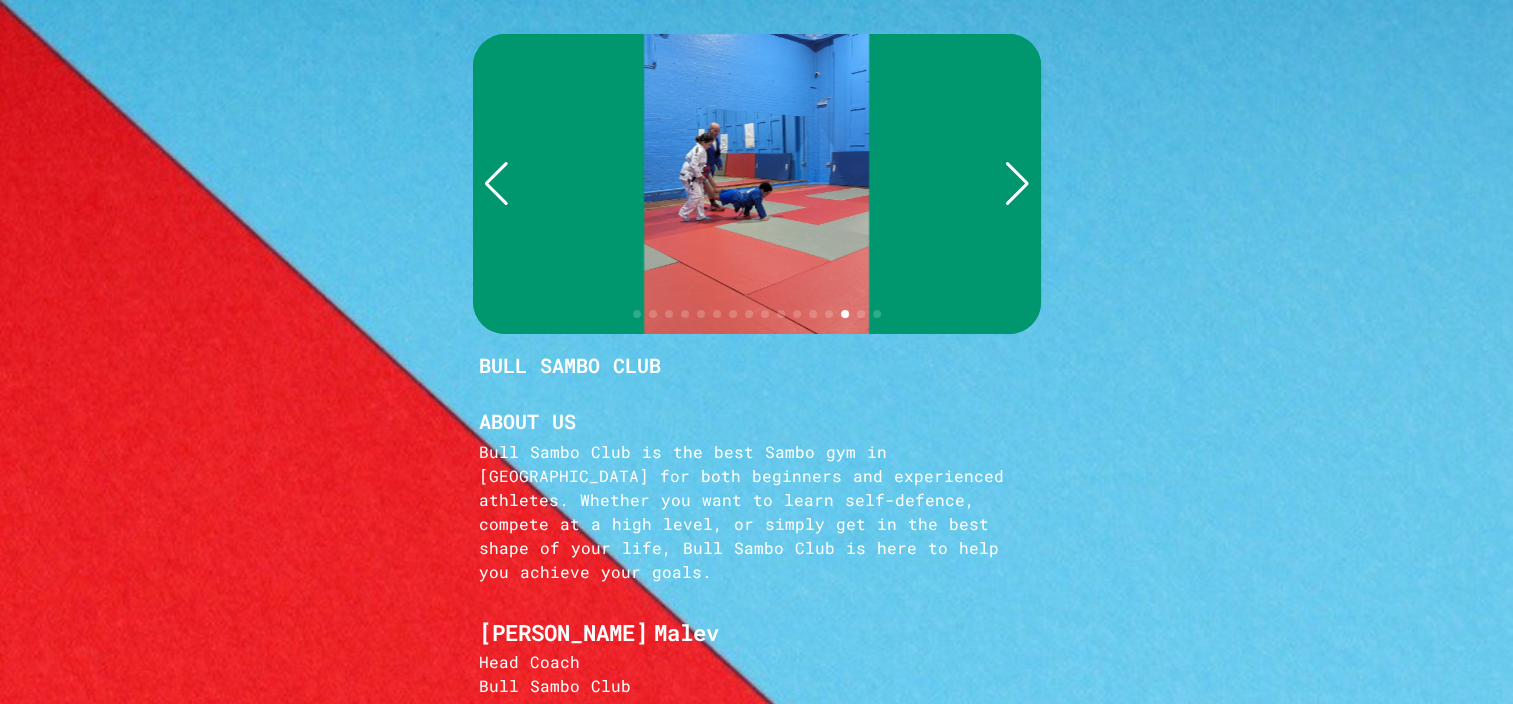 click at bounding box center (756, 539) 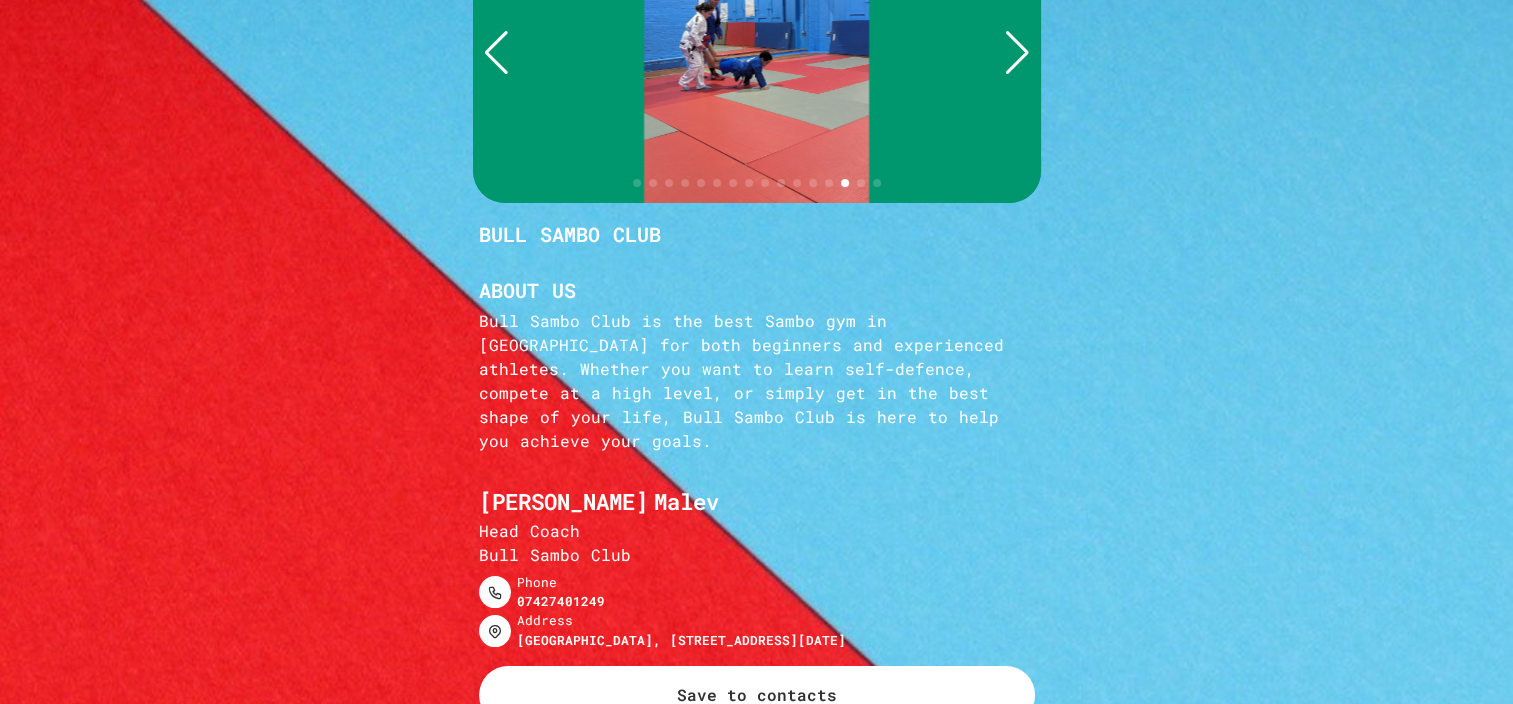 scroll, scrollTop: 0, scrollLeft: 0, axis: both 